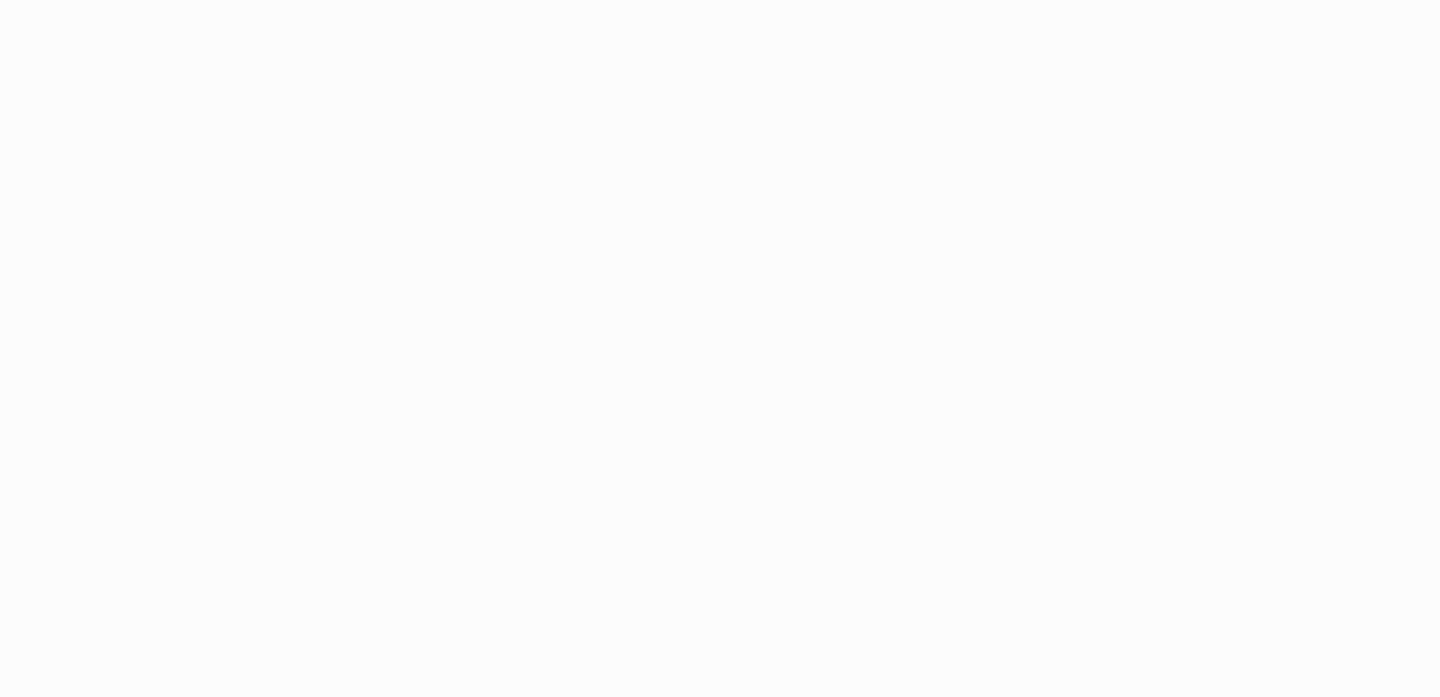 scroll, scrollTop: 0, scrollLeft: 0, axis: both 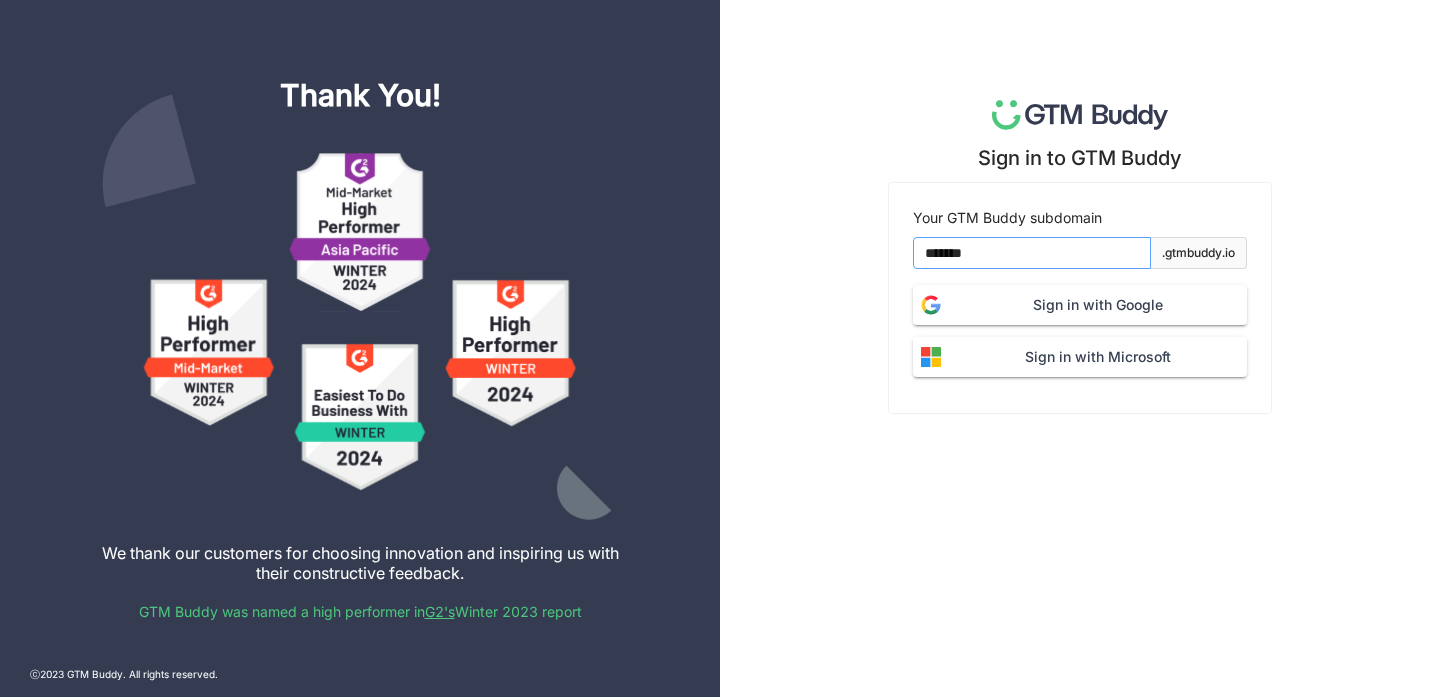 click on "*******" at bounding box center (1032, 253) 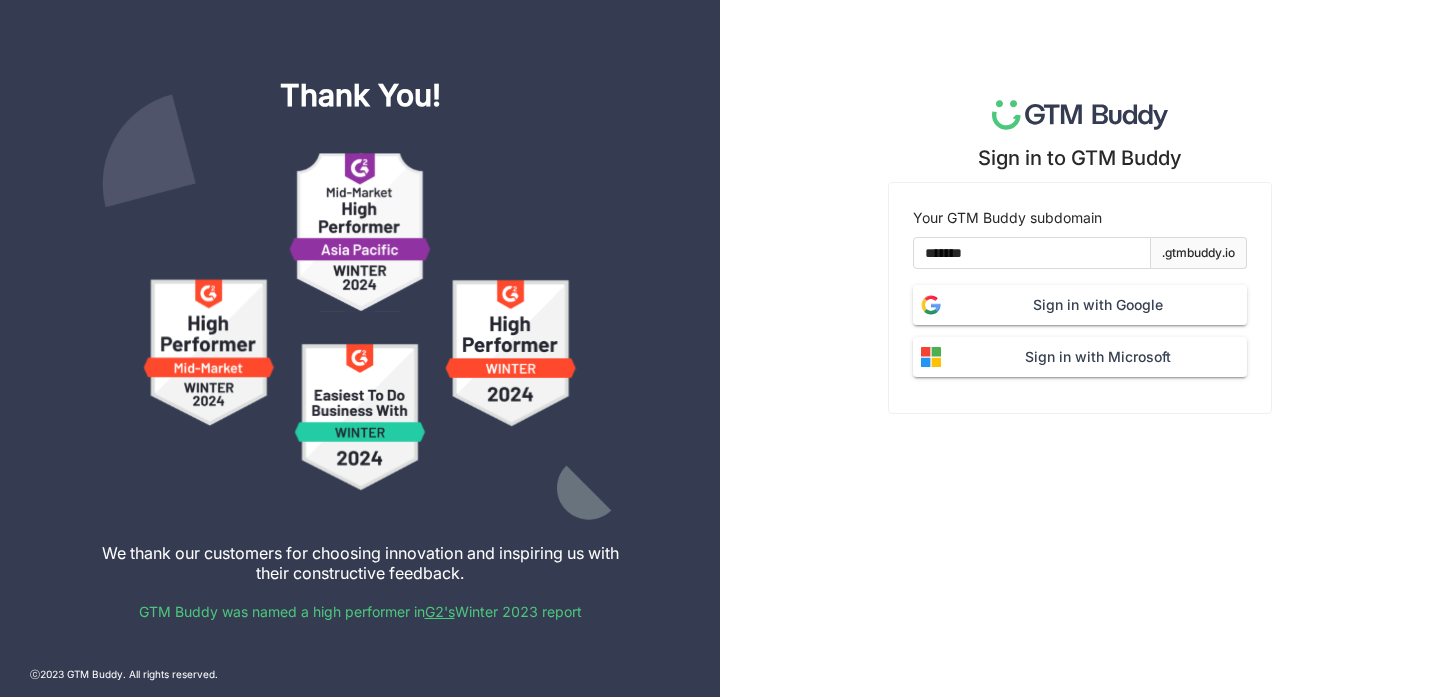 click on "Sign in with Google" 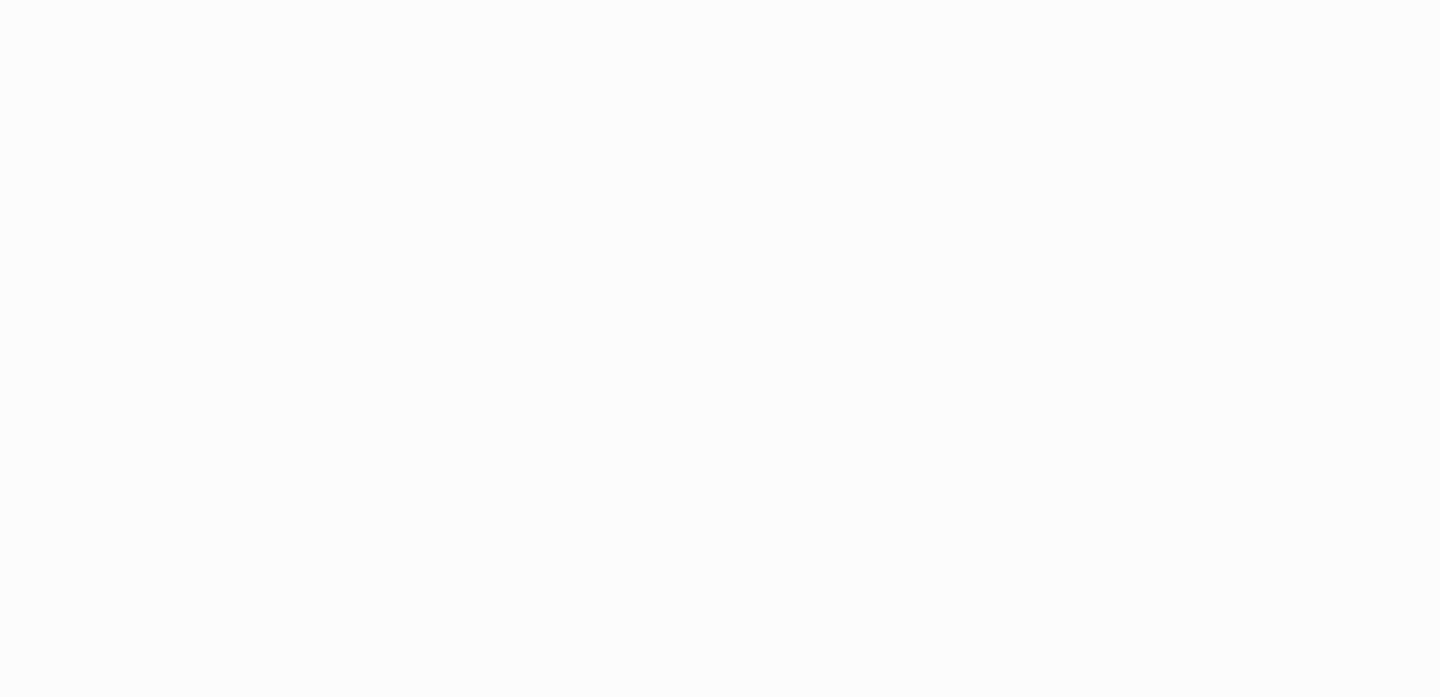 scroll, scrollTop: 0, scrollLeft: 0, axis: both 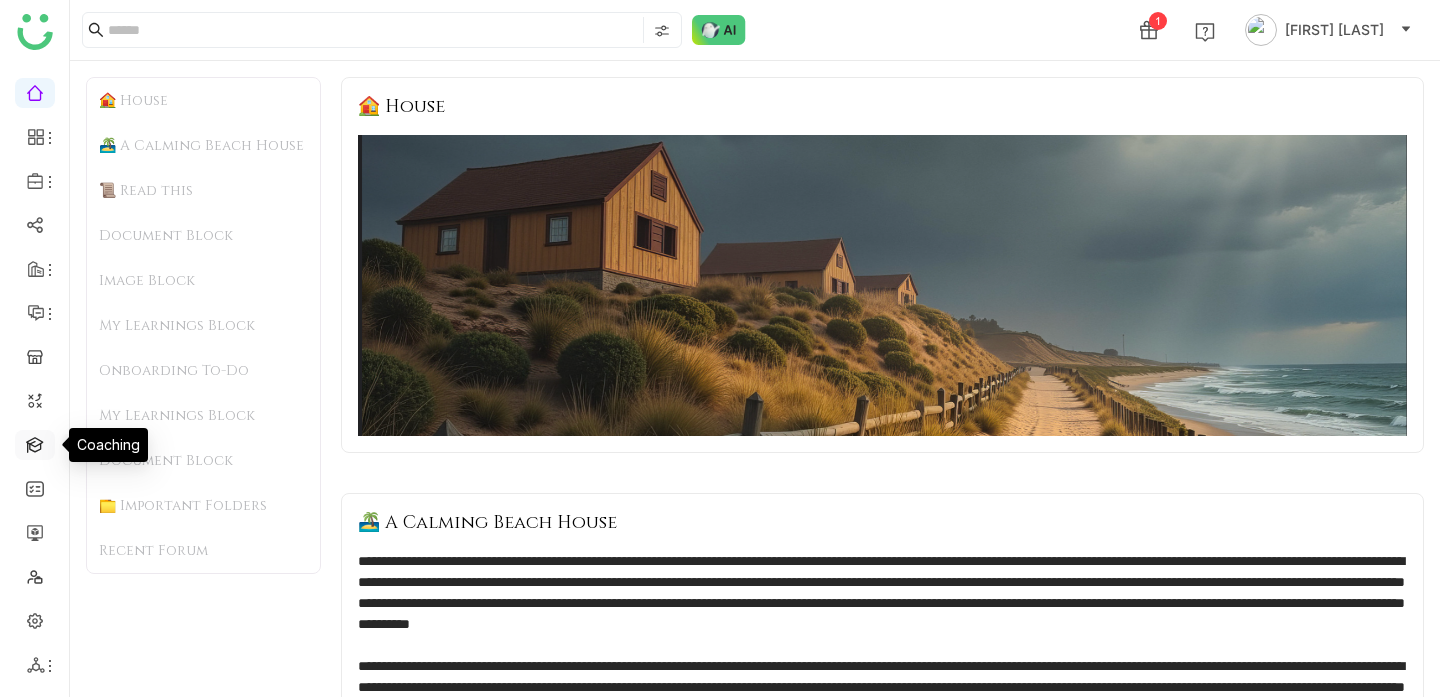 click at bounding box center (35, 443) 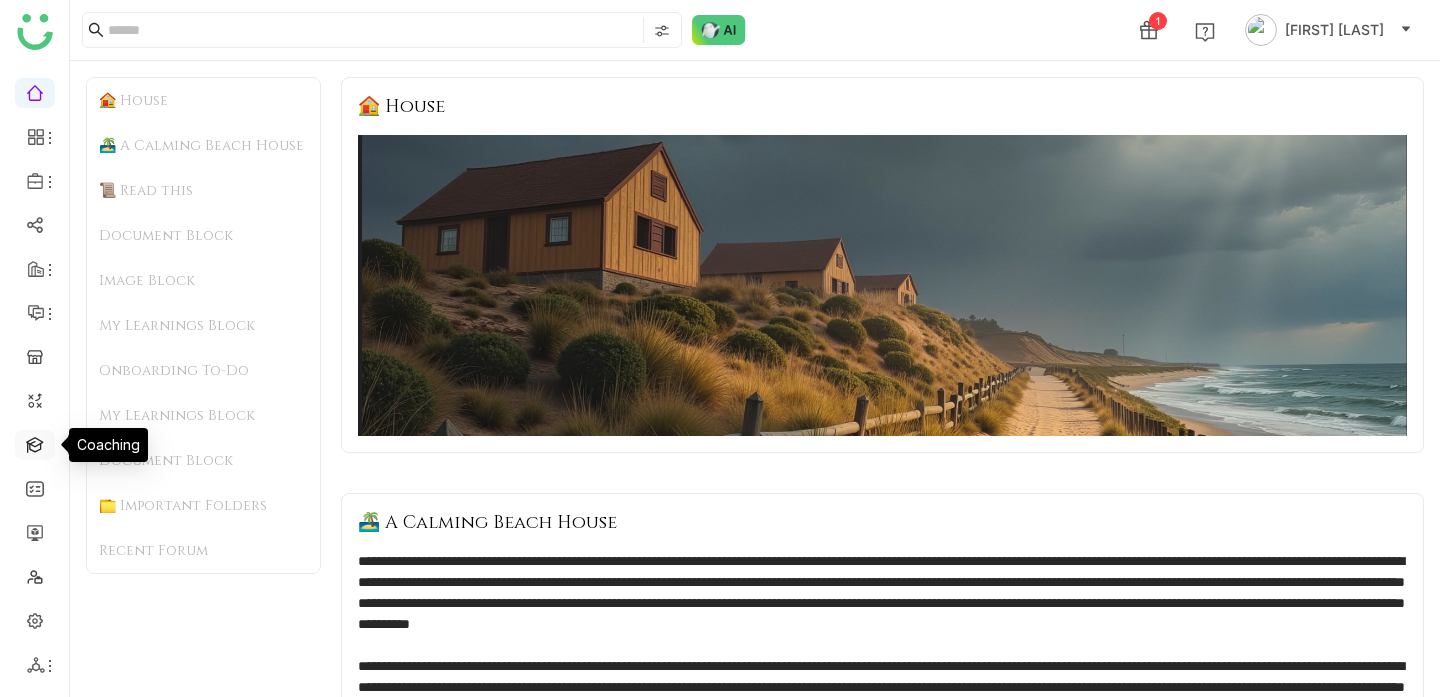 click at bounding box center (35, 443) 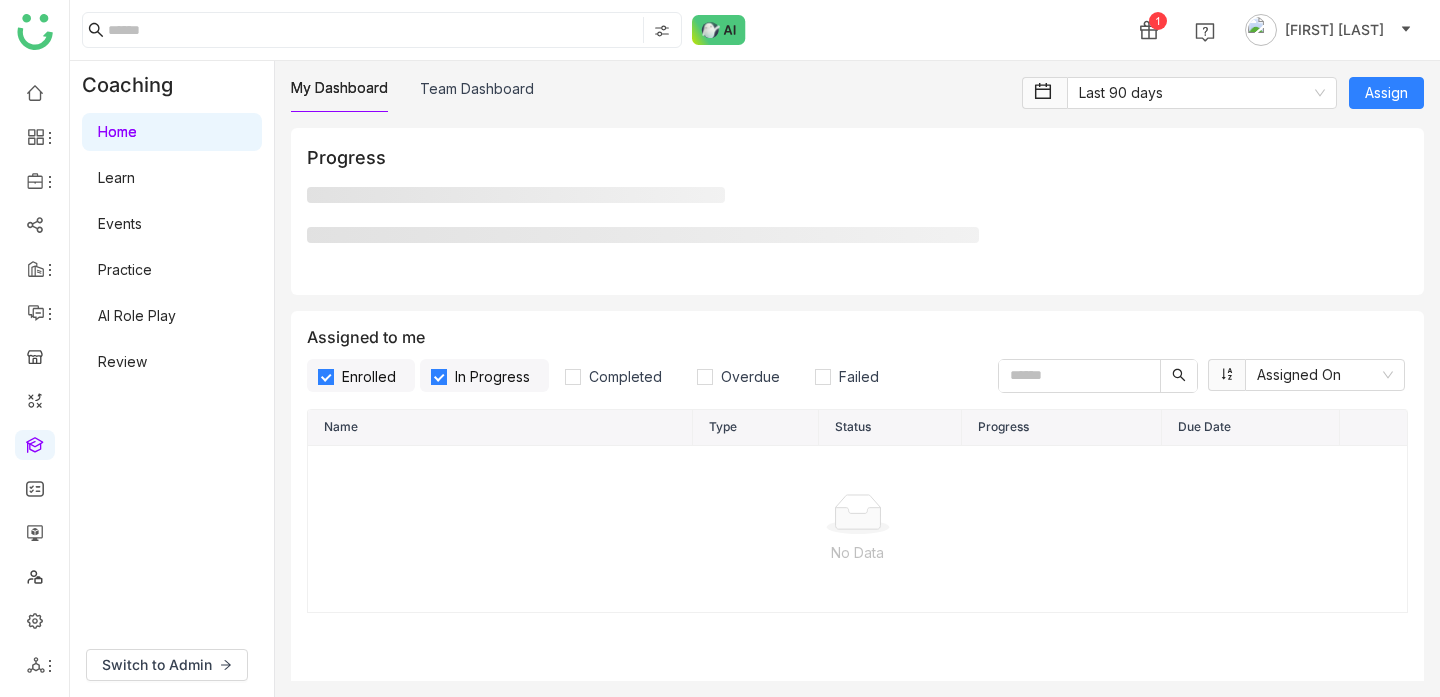 click on "AI Role Play" at bounding box center (137, 315) 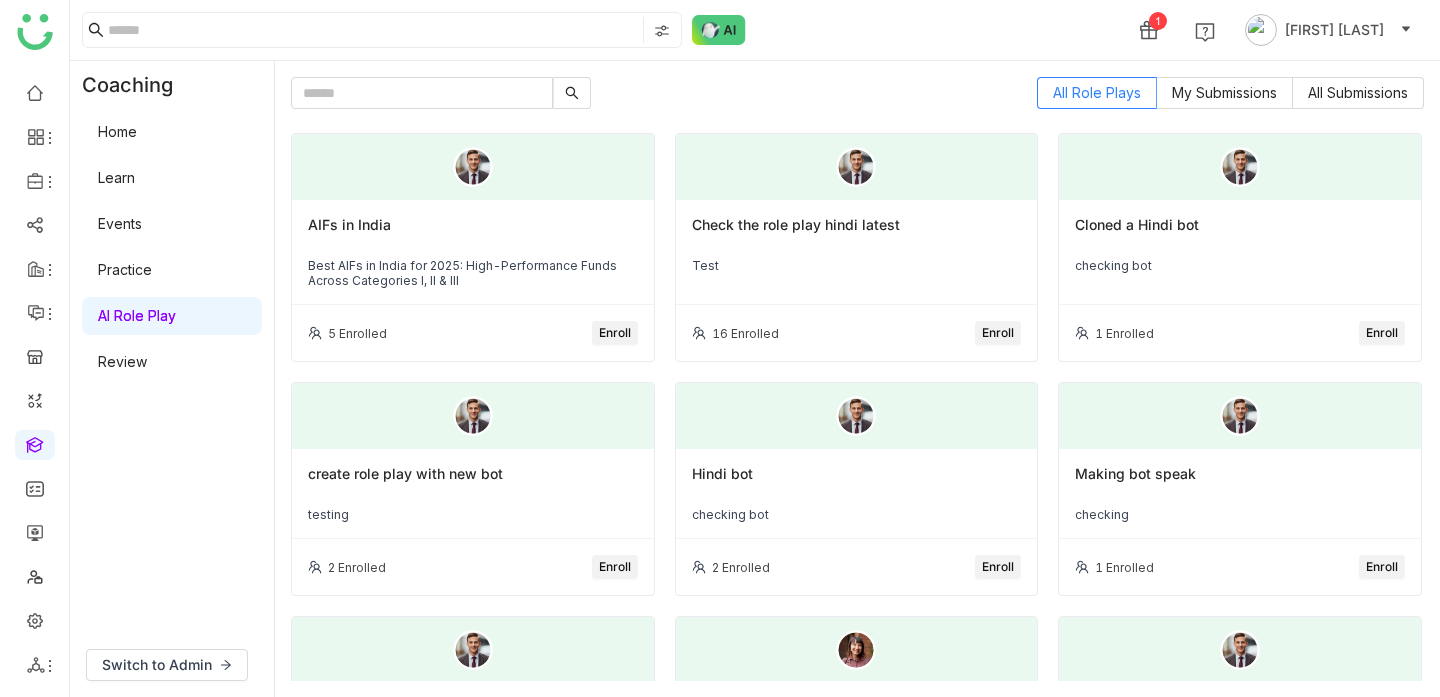 click on "Enroll" 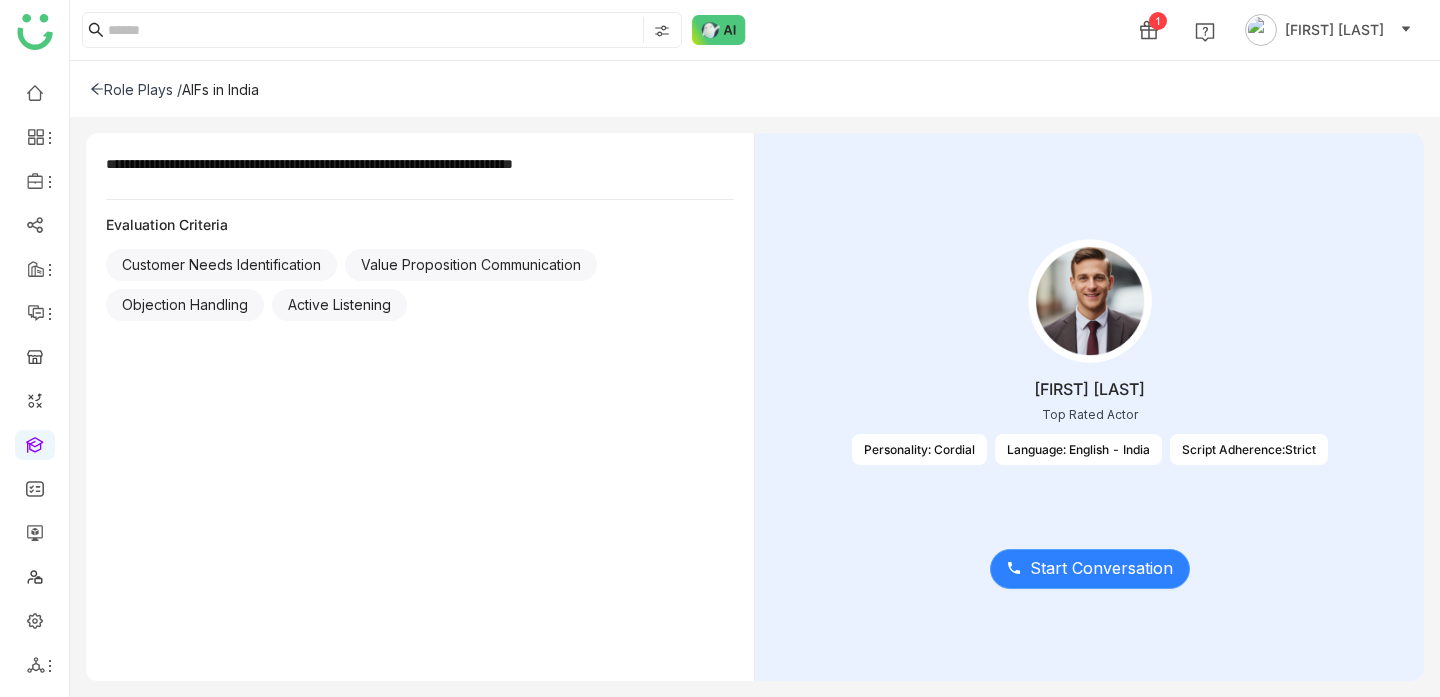 click on "Start Conversation" 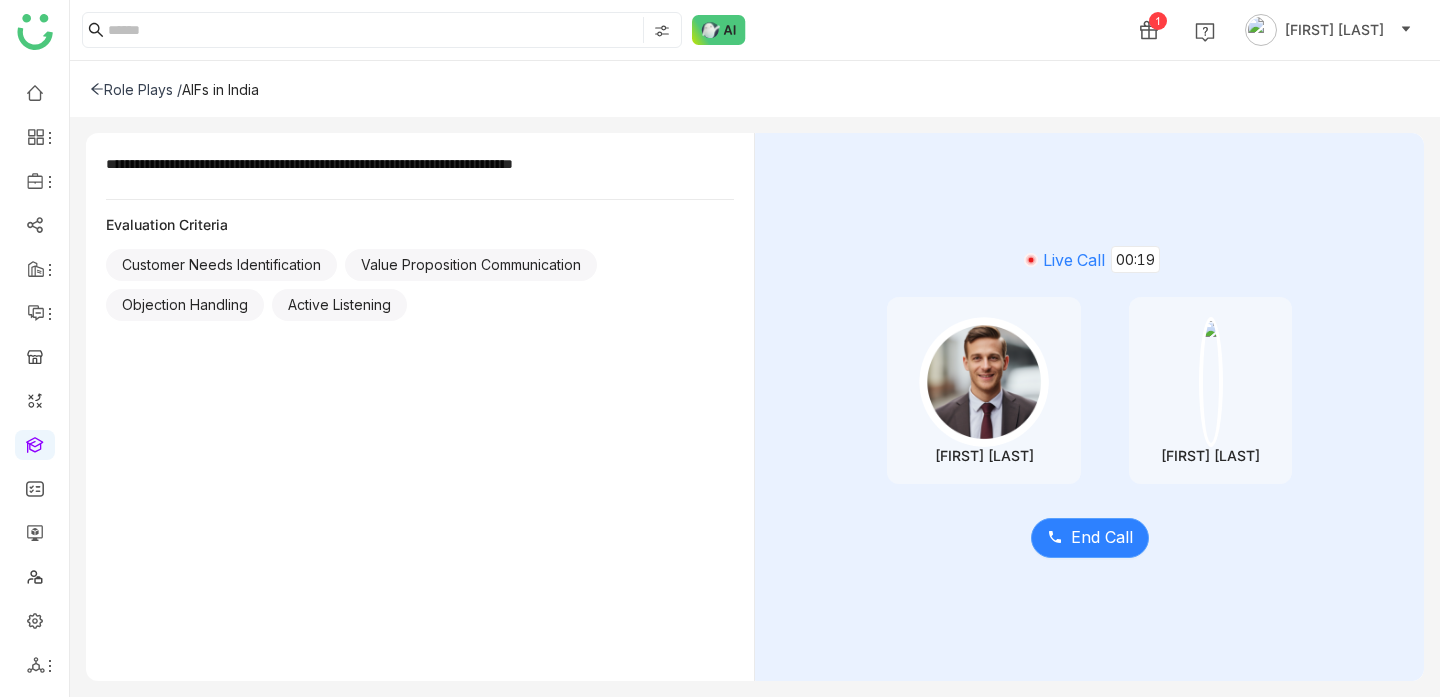 click on "End Call" 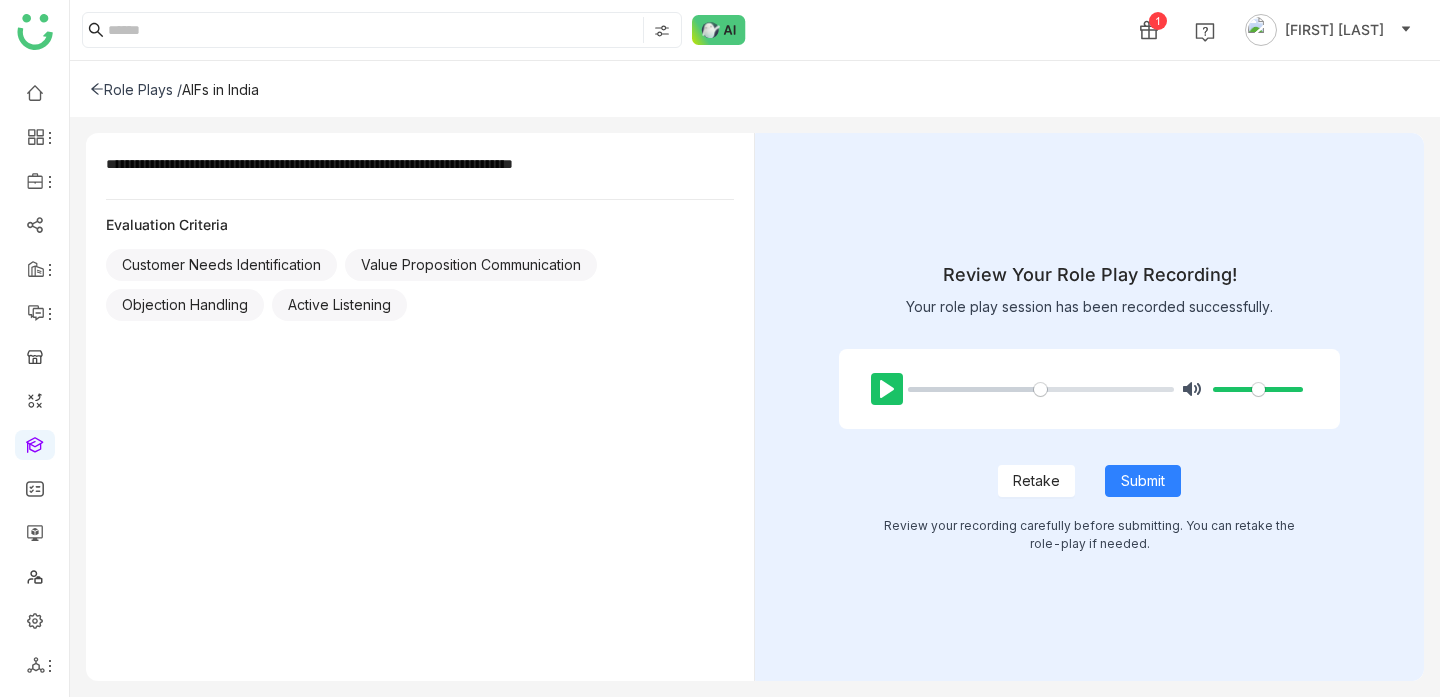 click on "Pause Play" 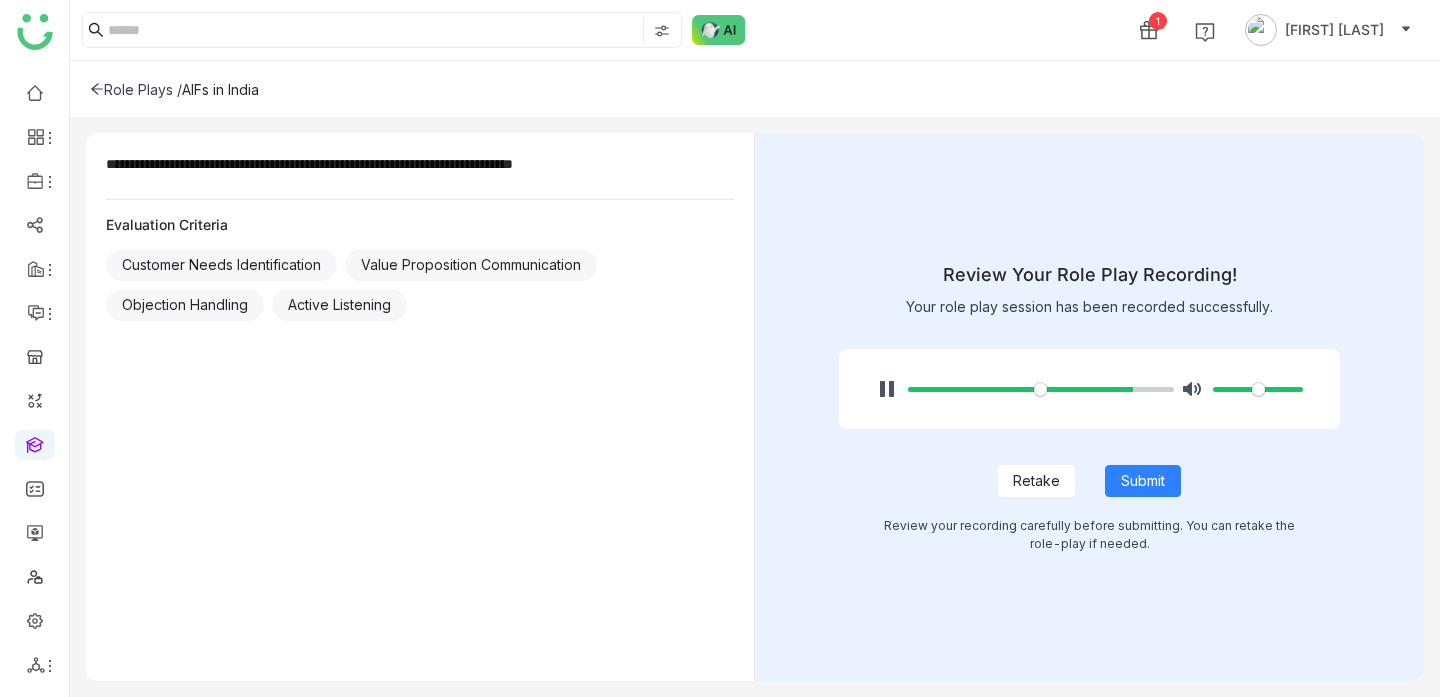 click on "Retake" 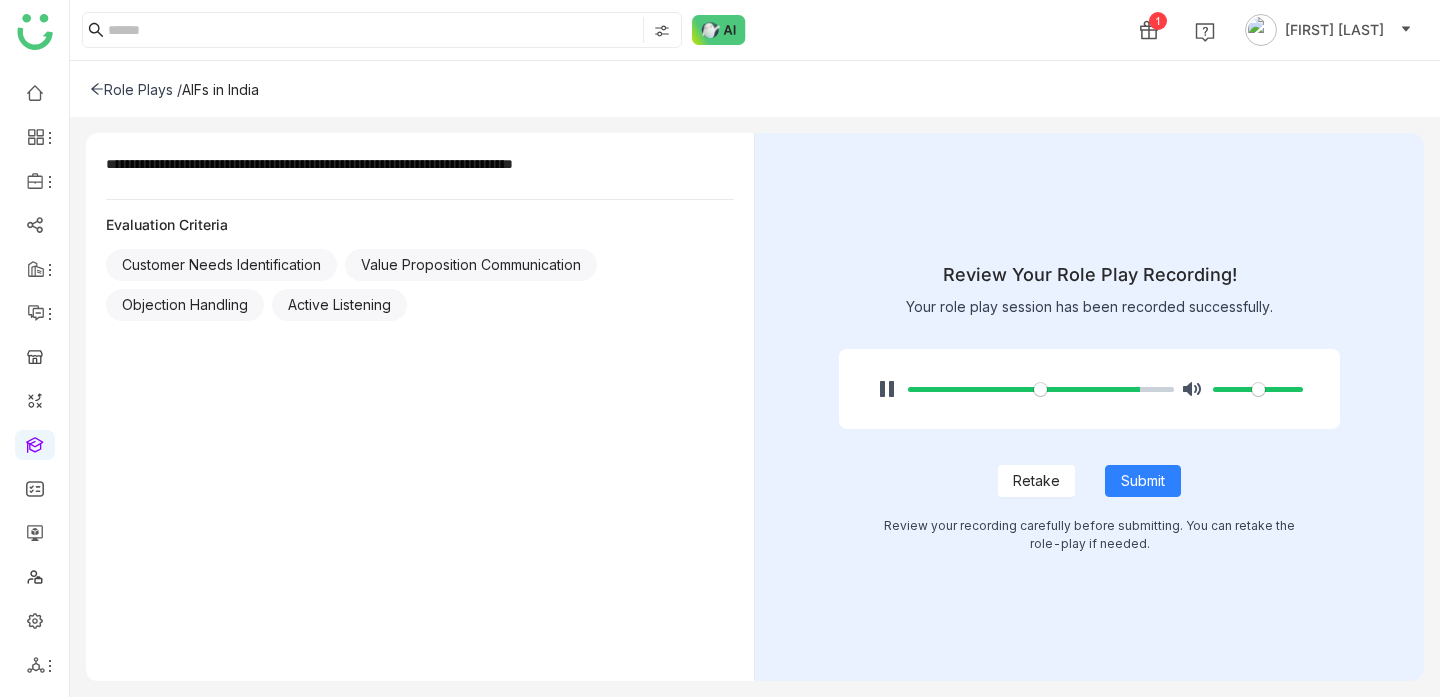 type on "*****" 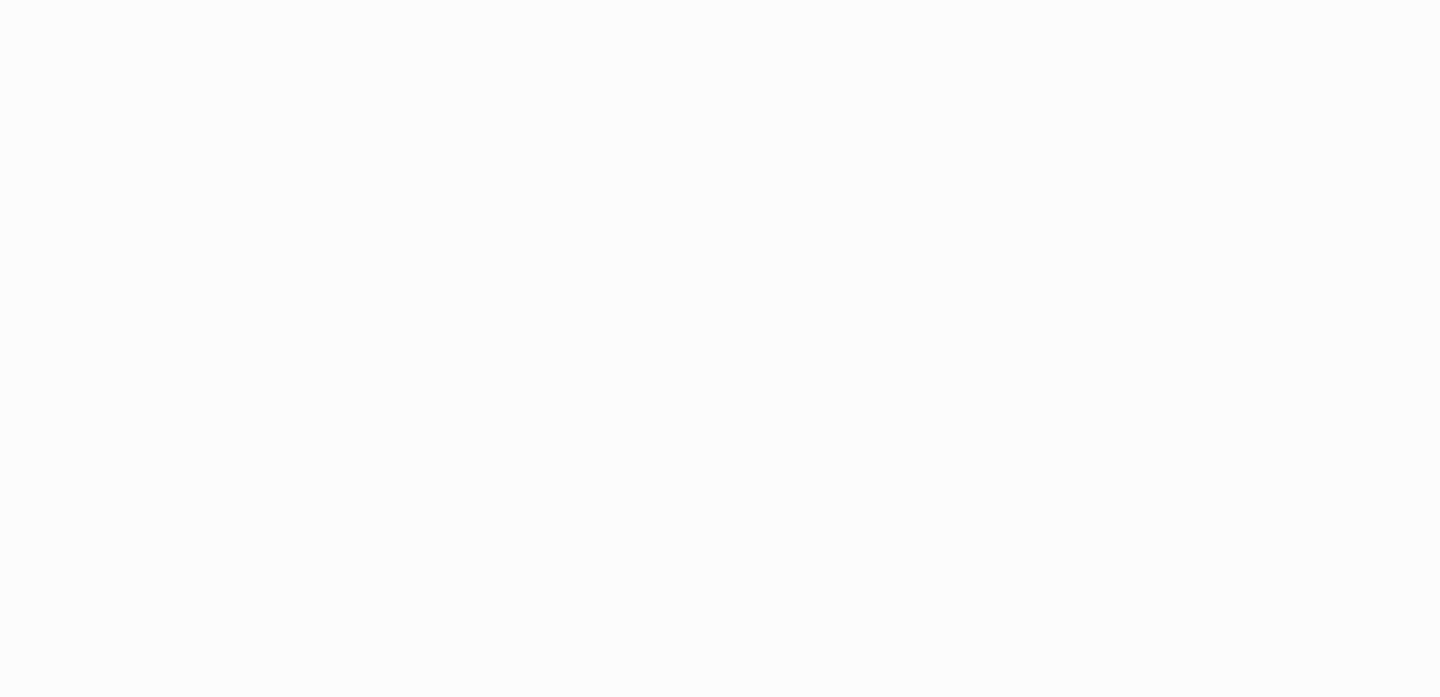 scroll, scrollTop: 0, scrollLeft: 0, axis: both 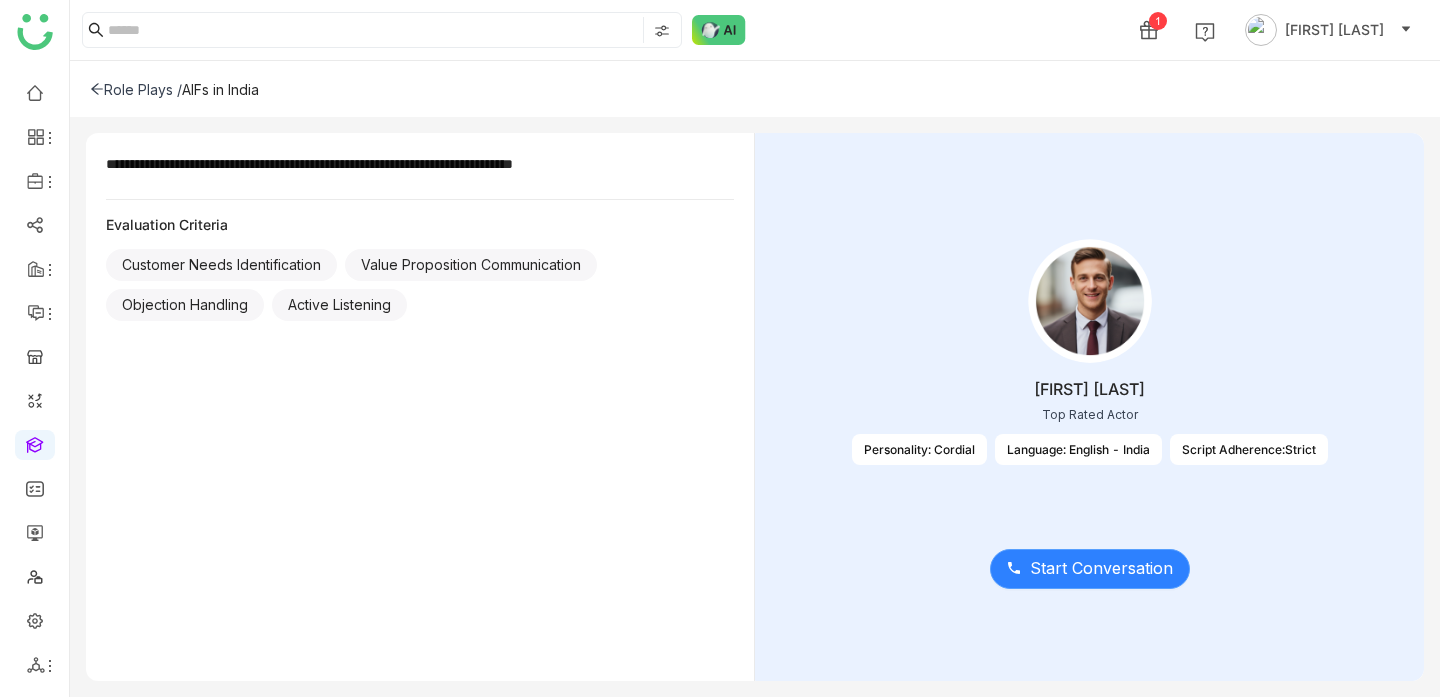 click on "Start Conversation" 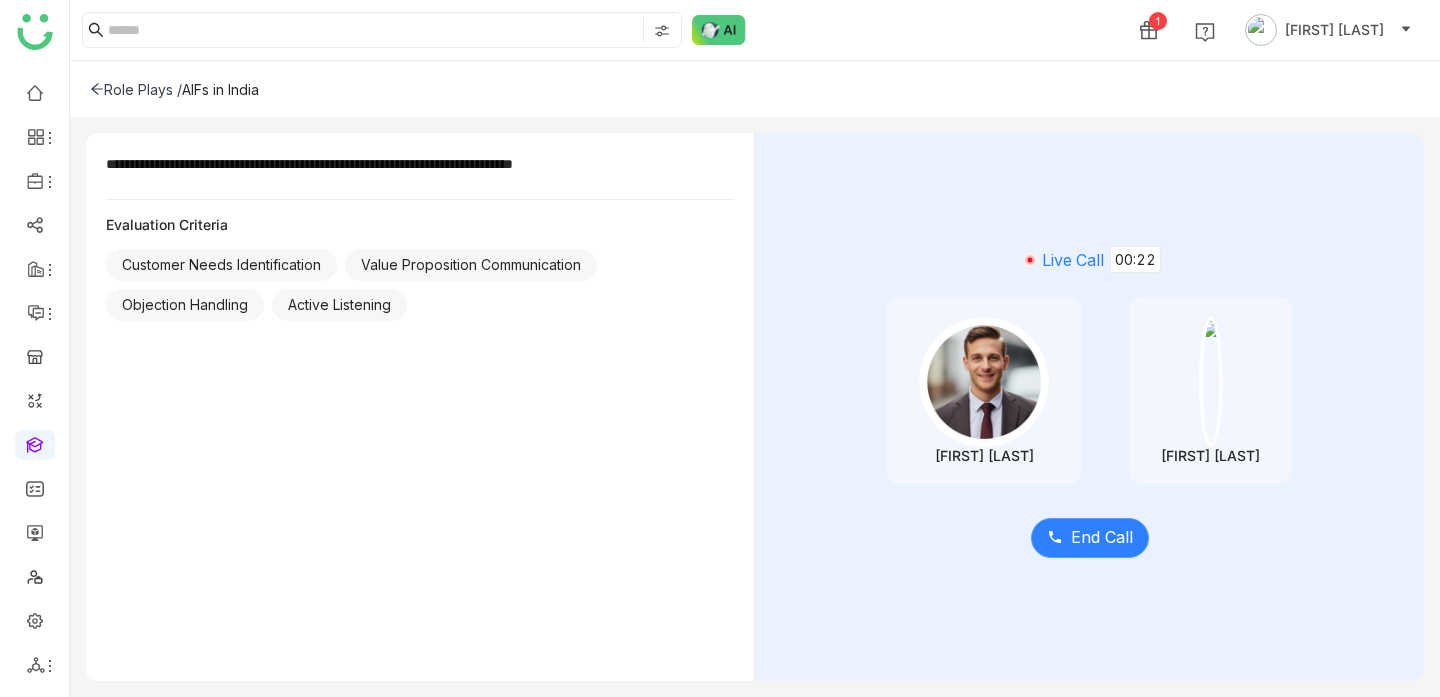 click on "End Call" 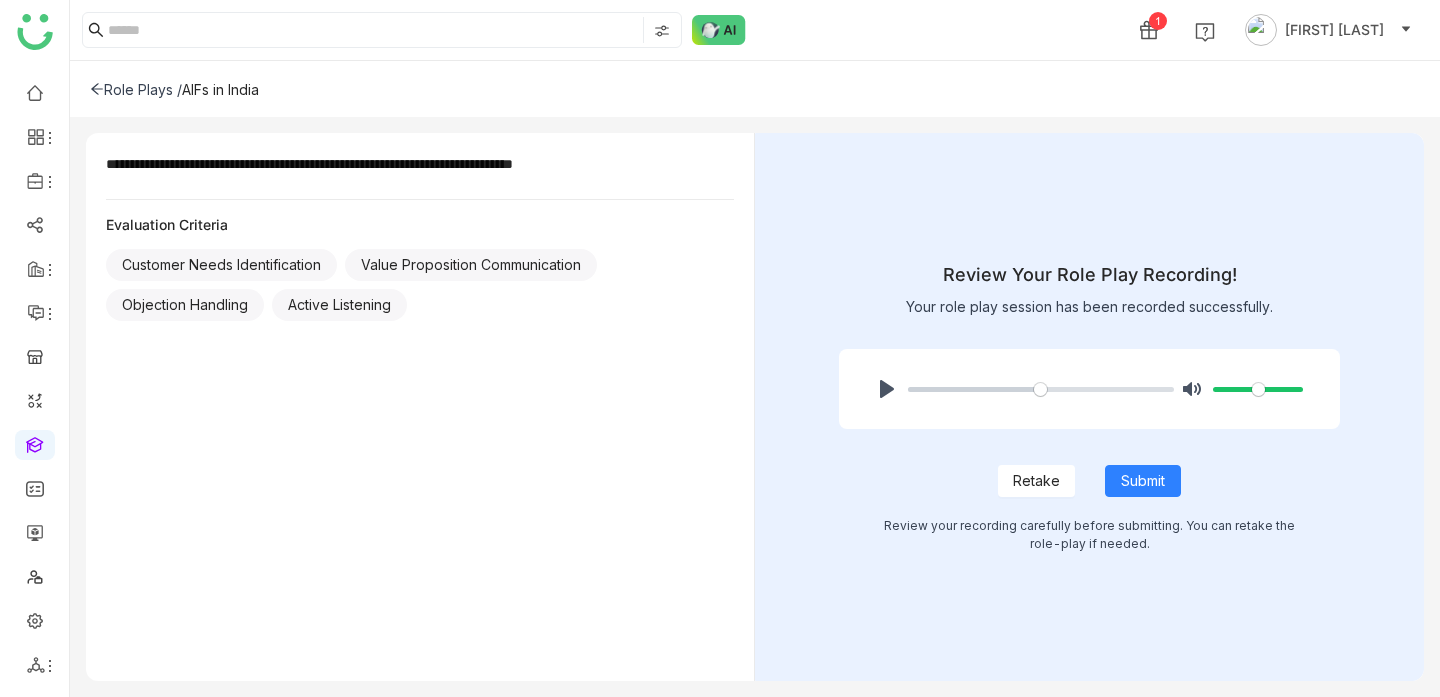 click on "Retake" 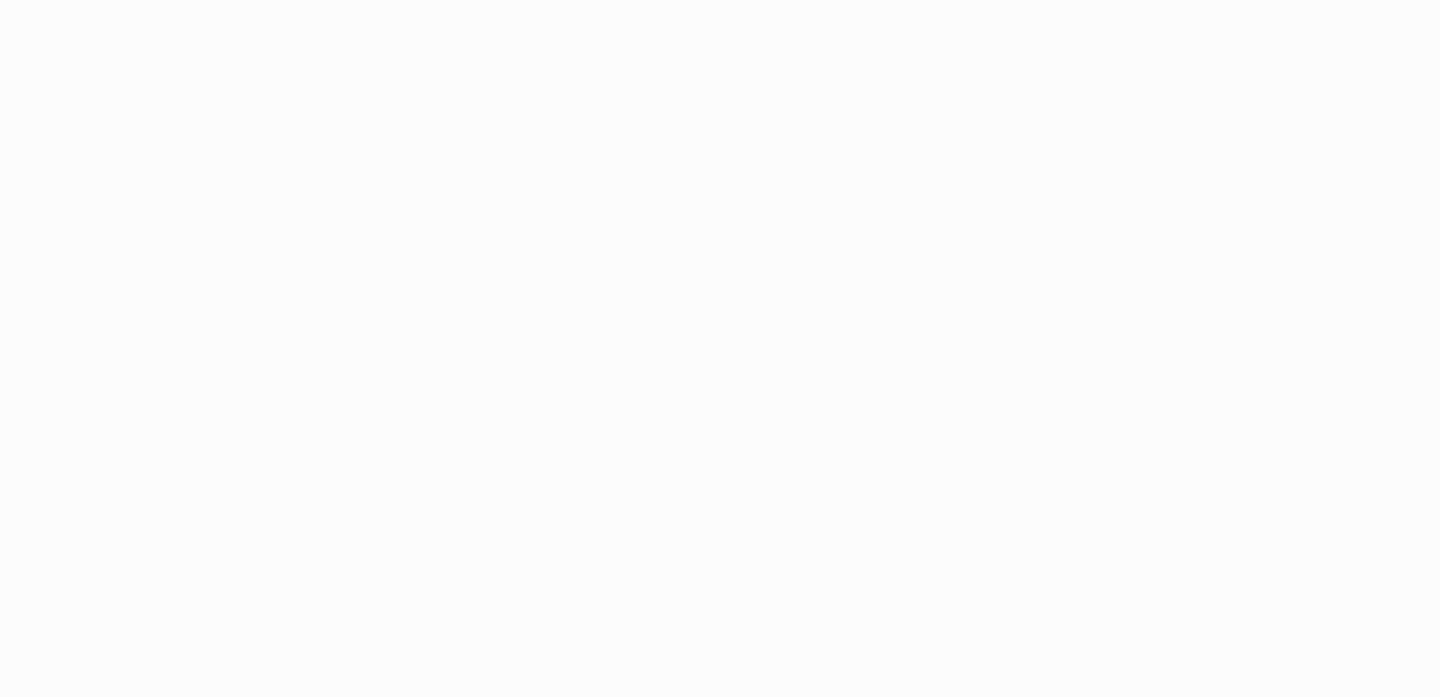 scroll, scrollTop: 0, scrollLeft: 0, axis: both 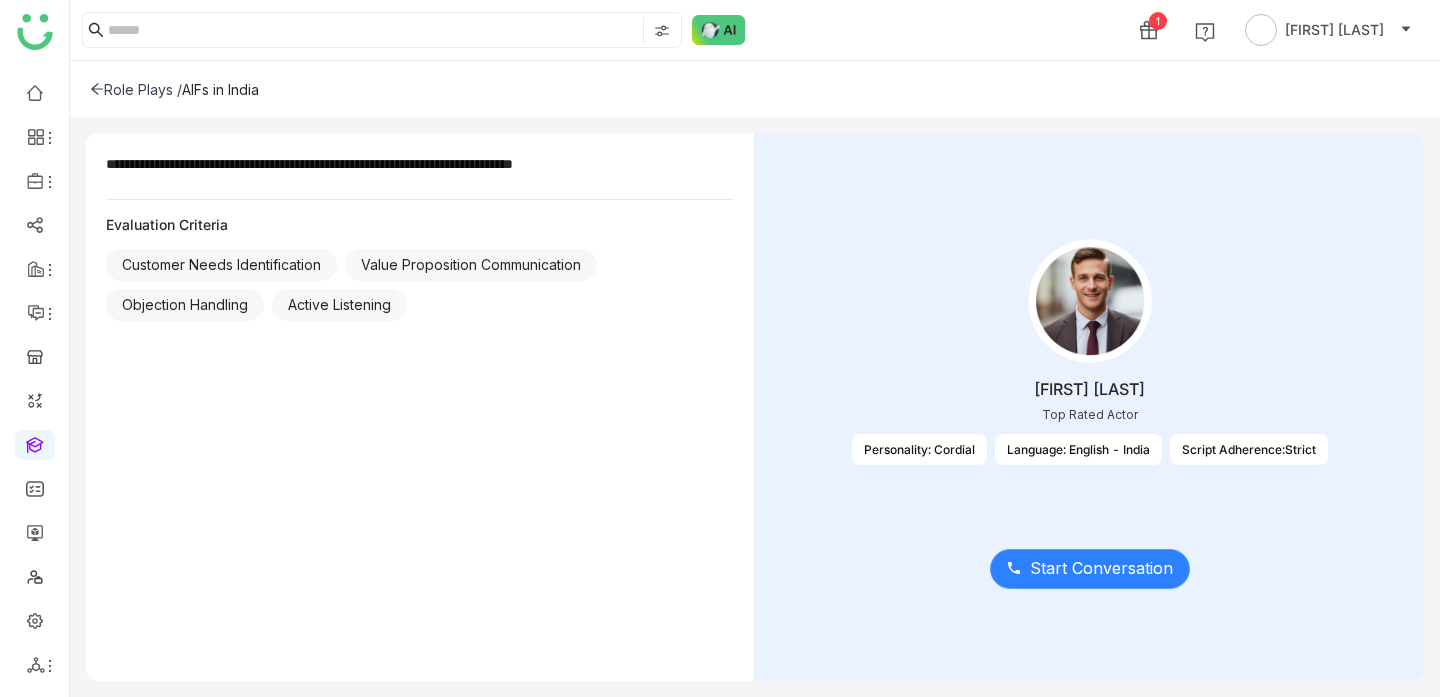 click on "Start Conversation" 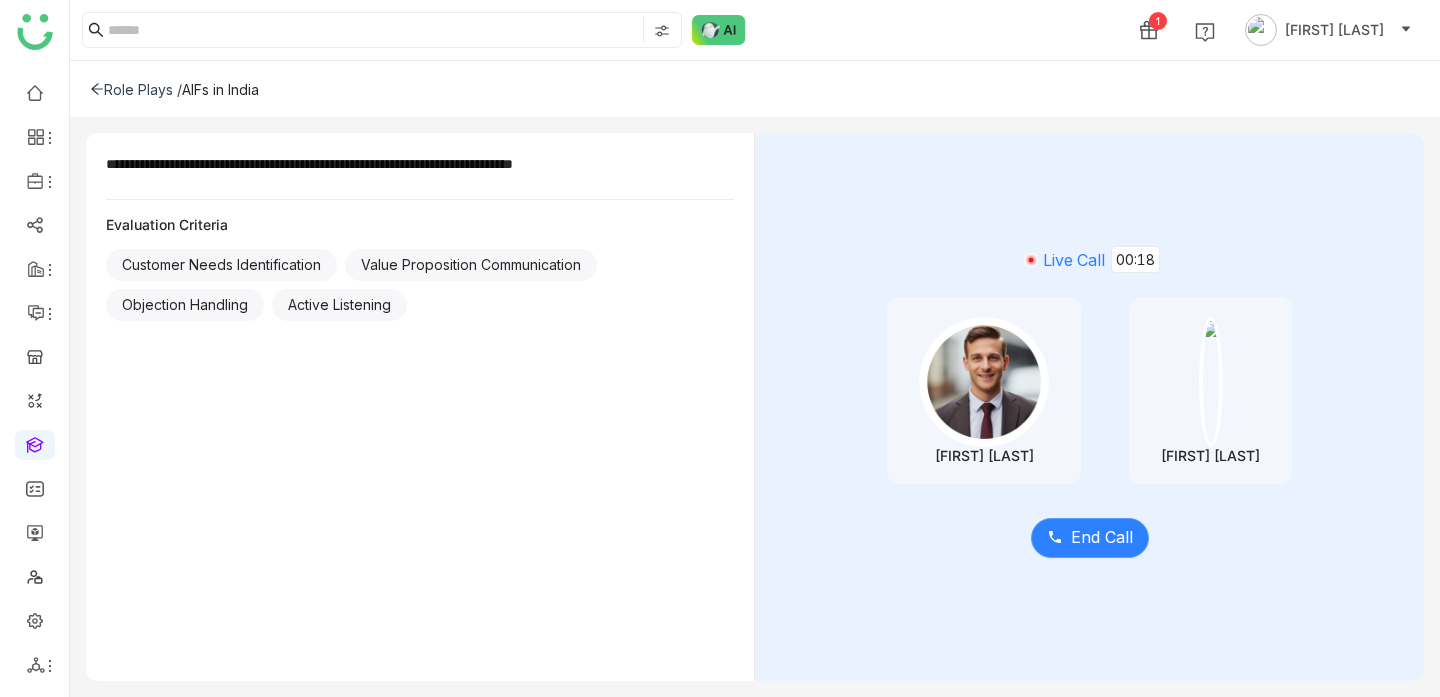 click on "End Call" 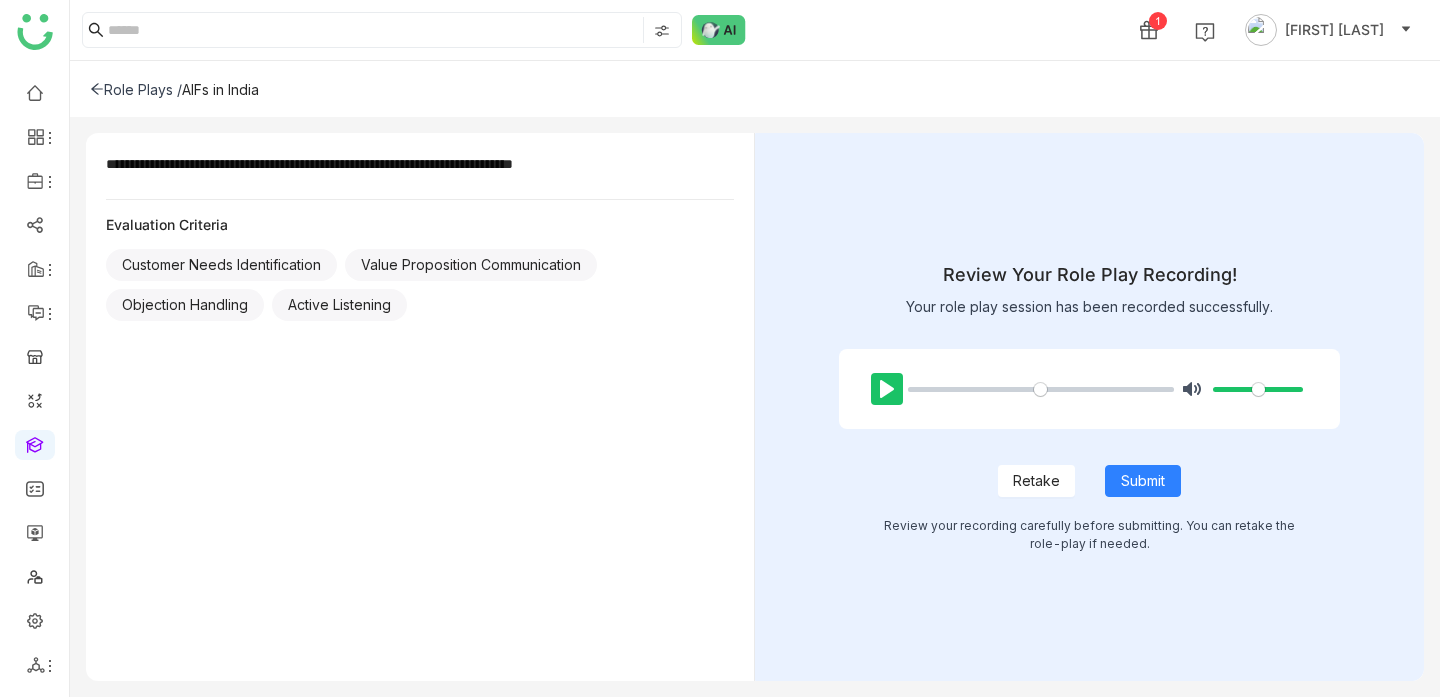 click on "Pause Play" 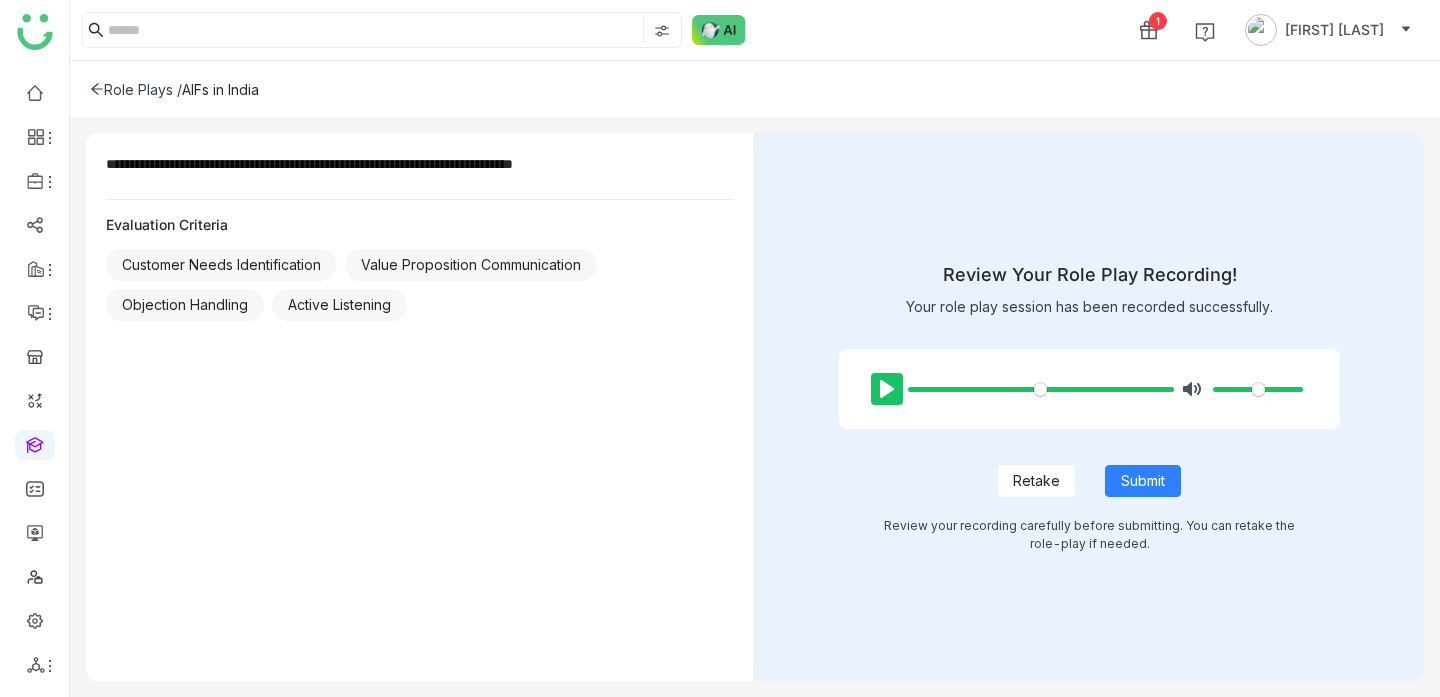 click on "Pause Play" 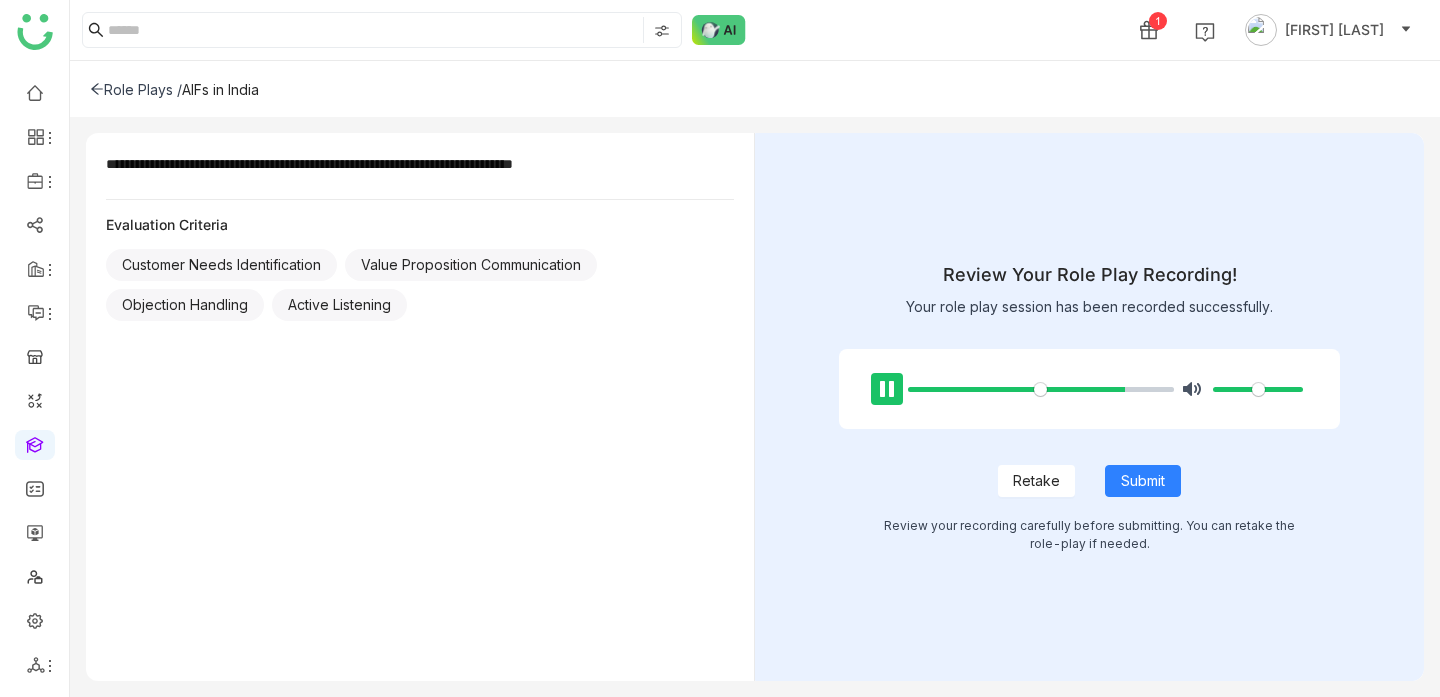 type on "***" 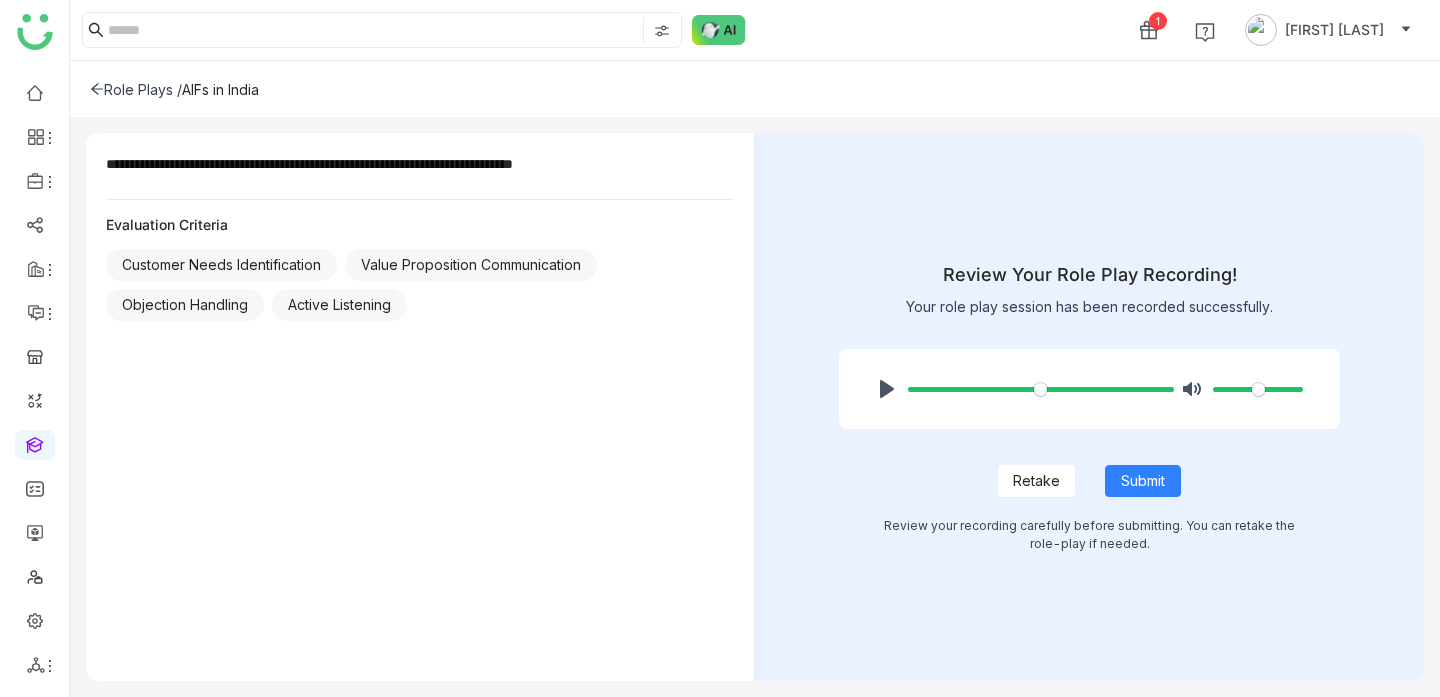 click on "Retake" 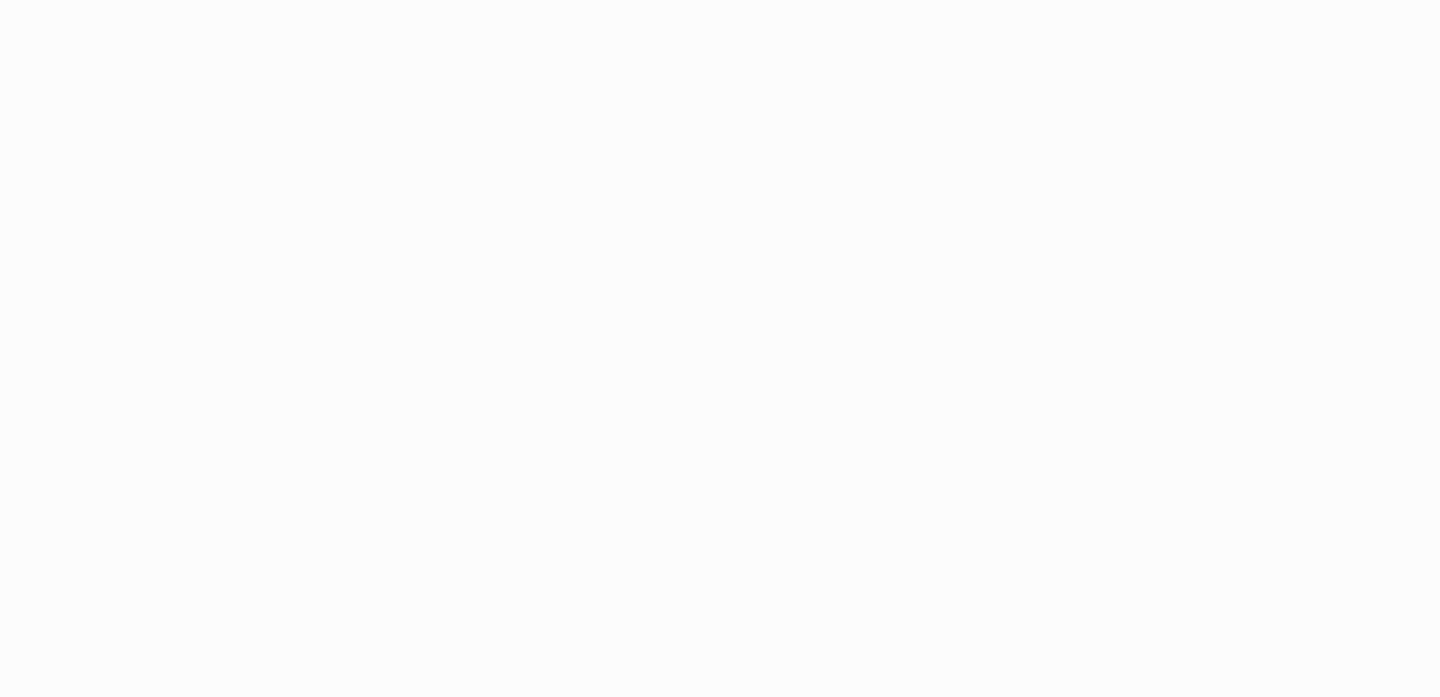 scroll, scrollTop: 0, scrollLeft: 0, axis: both 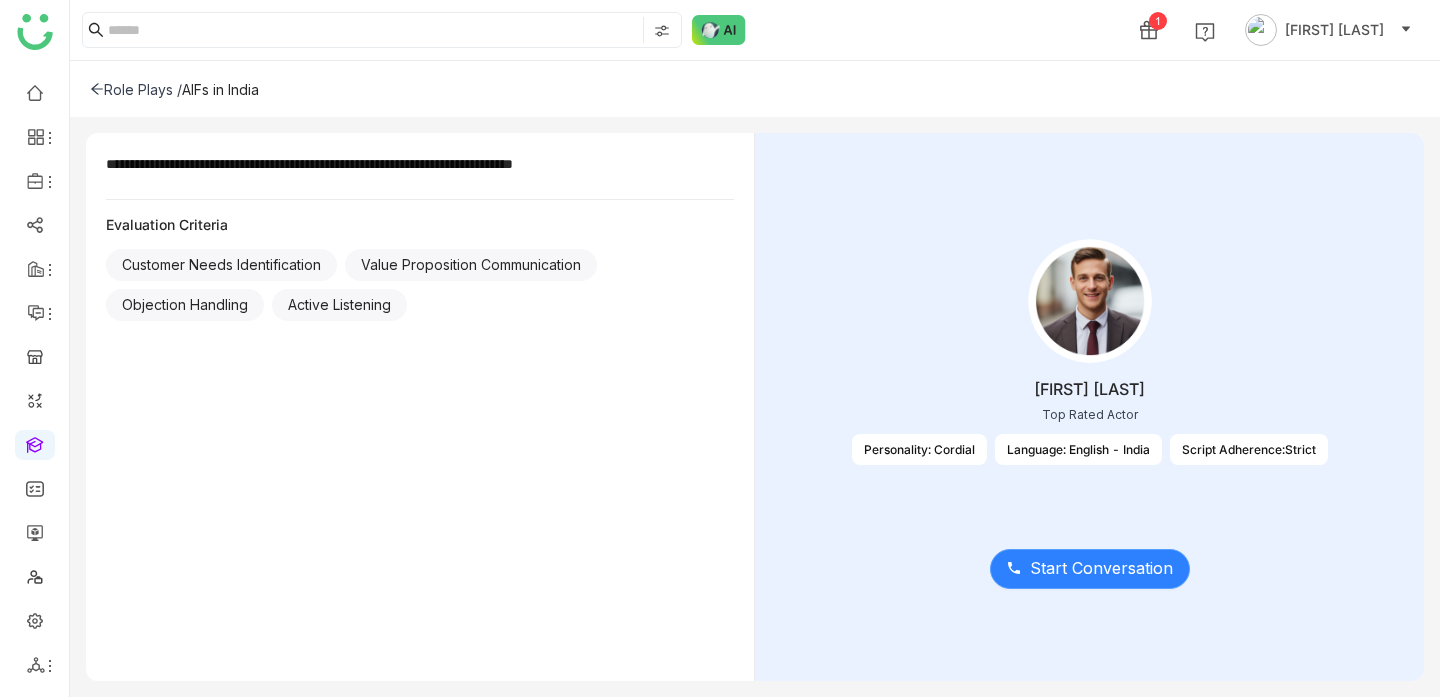 click on "Start Conversation" 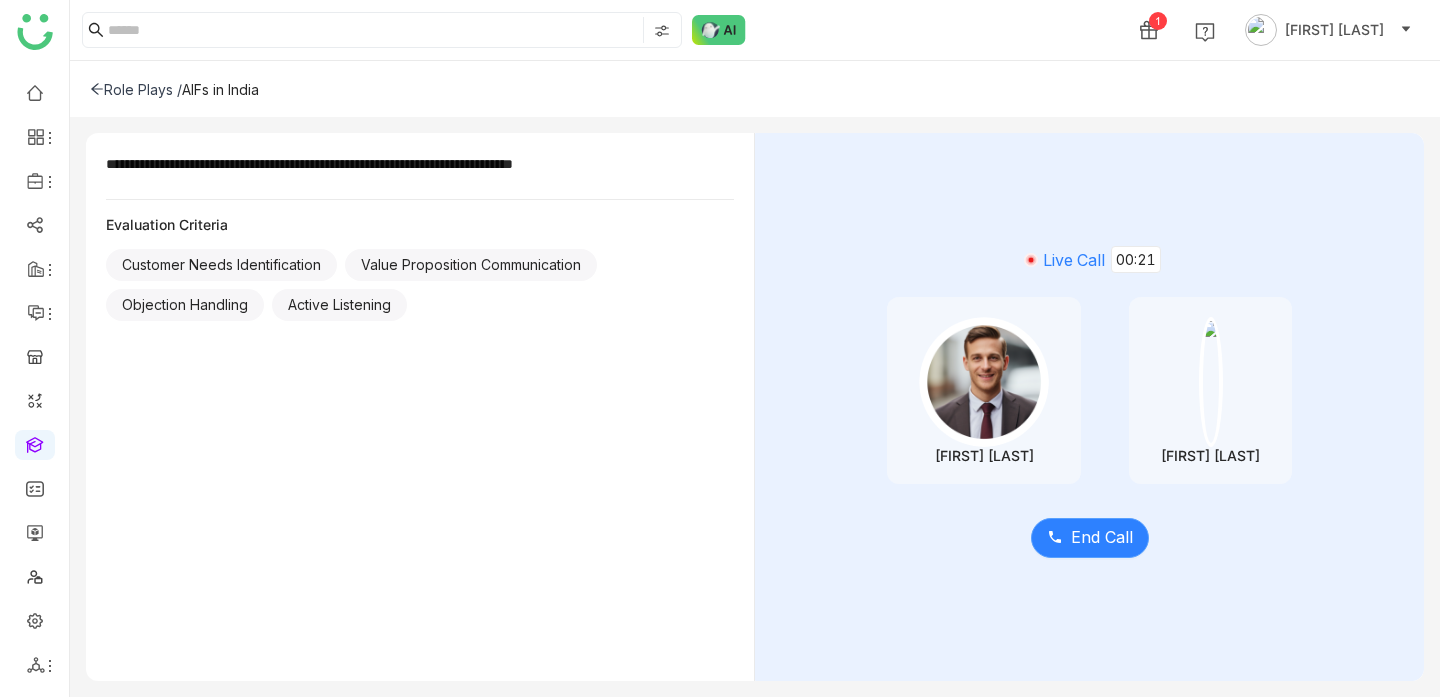click on "End Call" 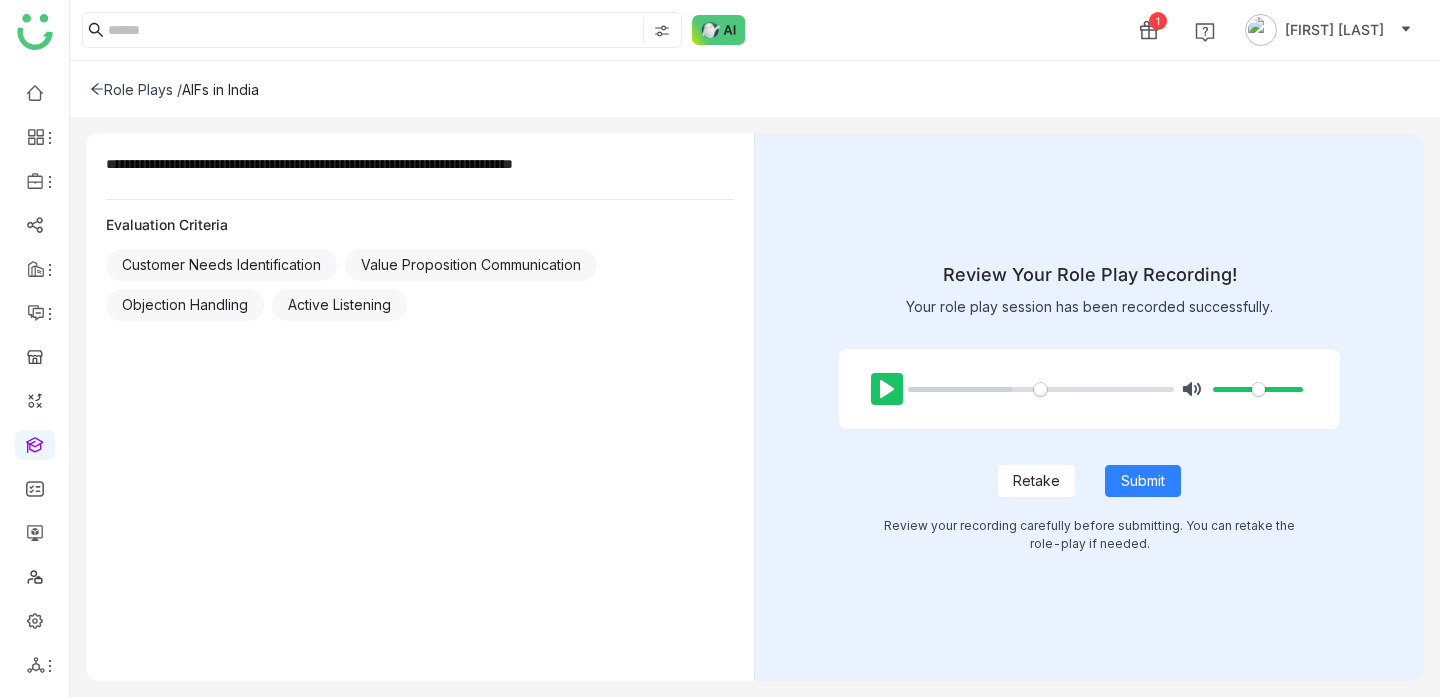 click on "Pause Play" 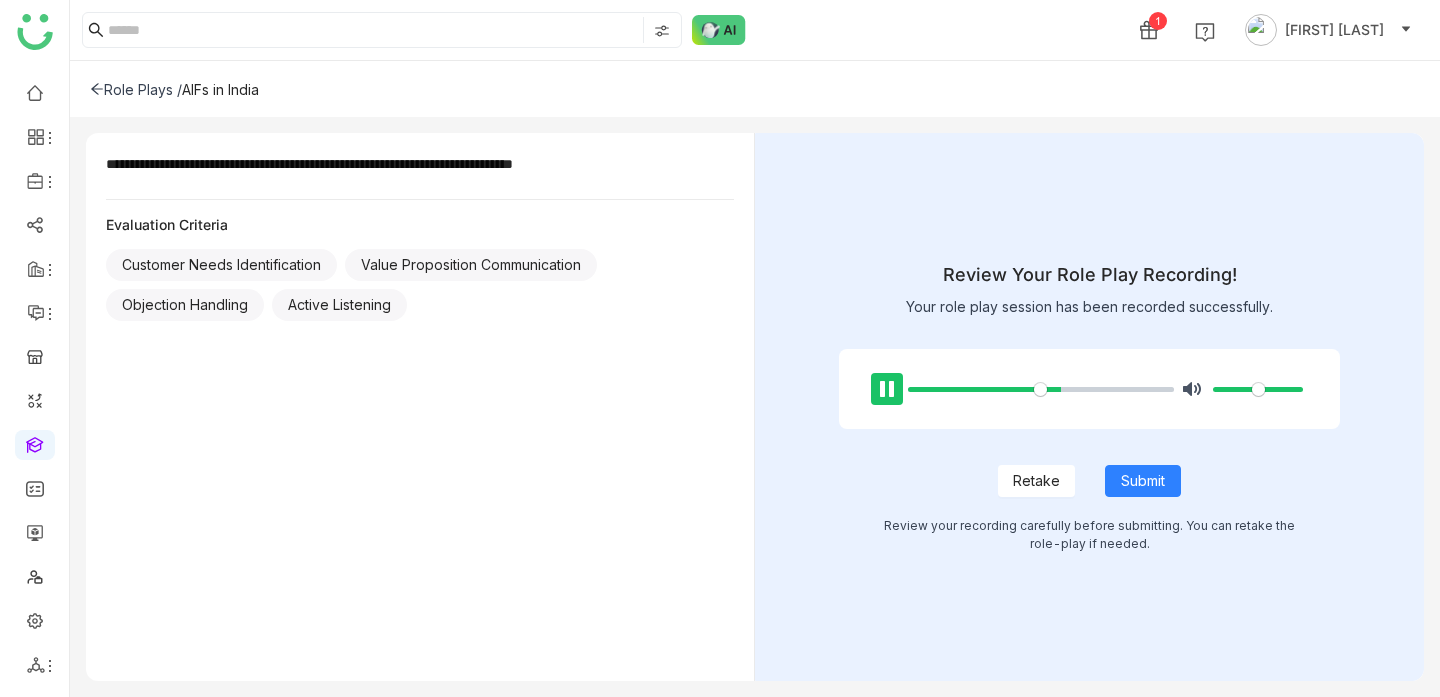 click on "Pause Play" 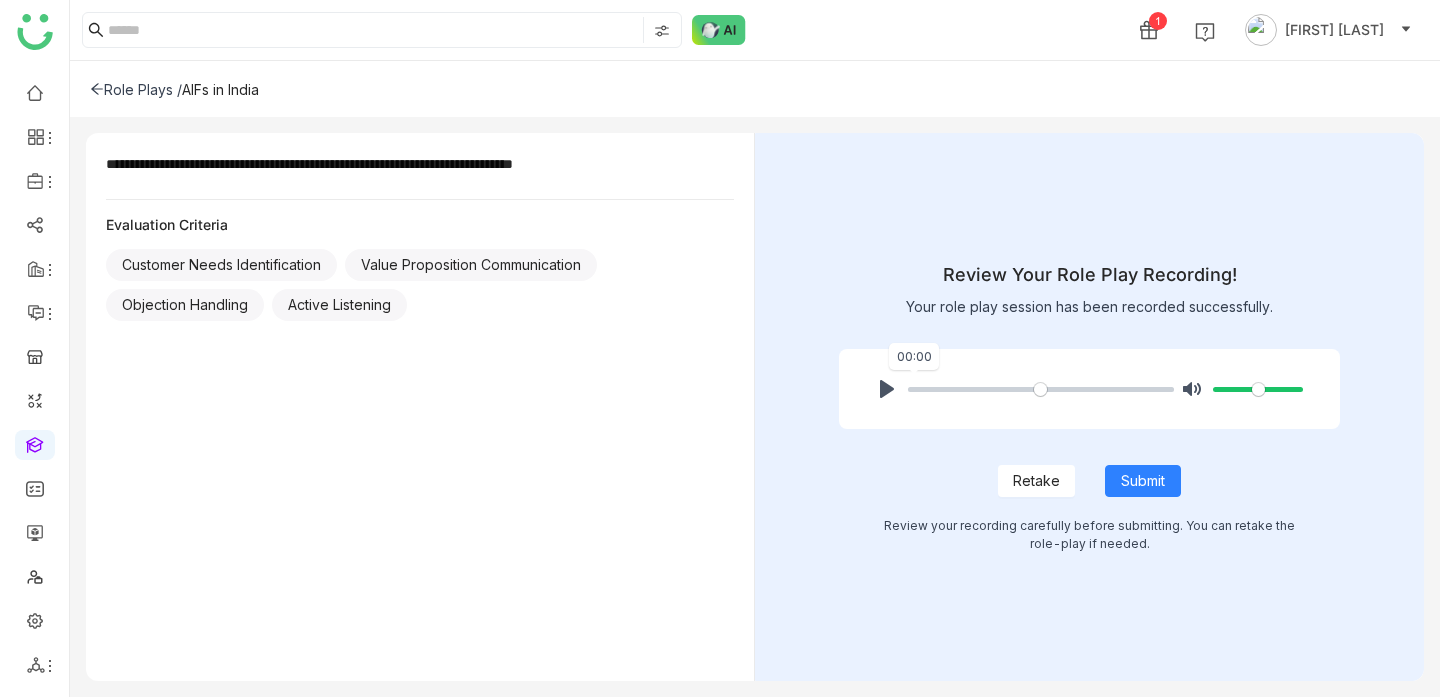 click at bounding box center (1041, 389) 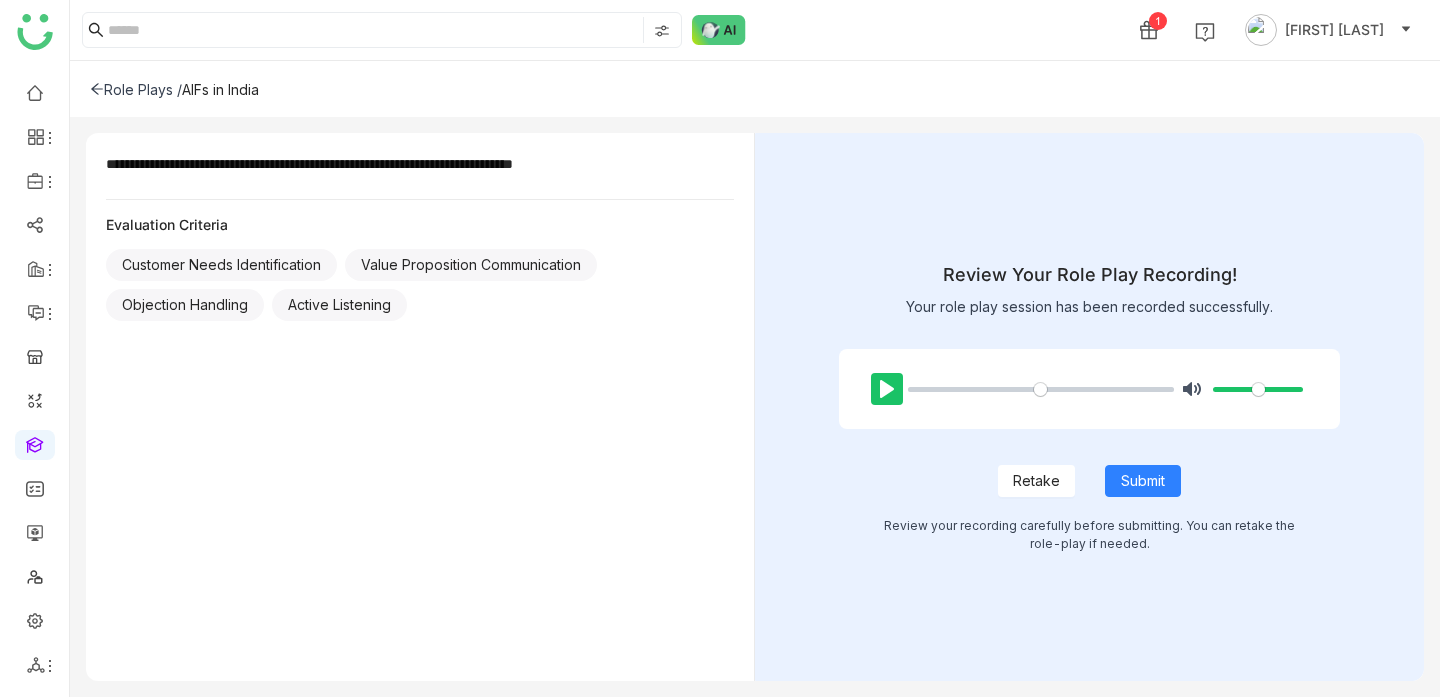 click on "Pause Play" 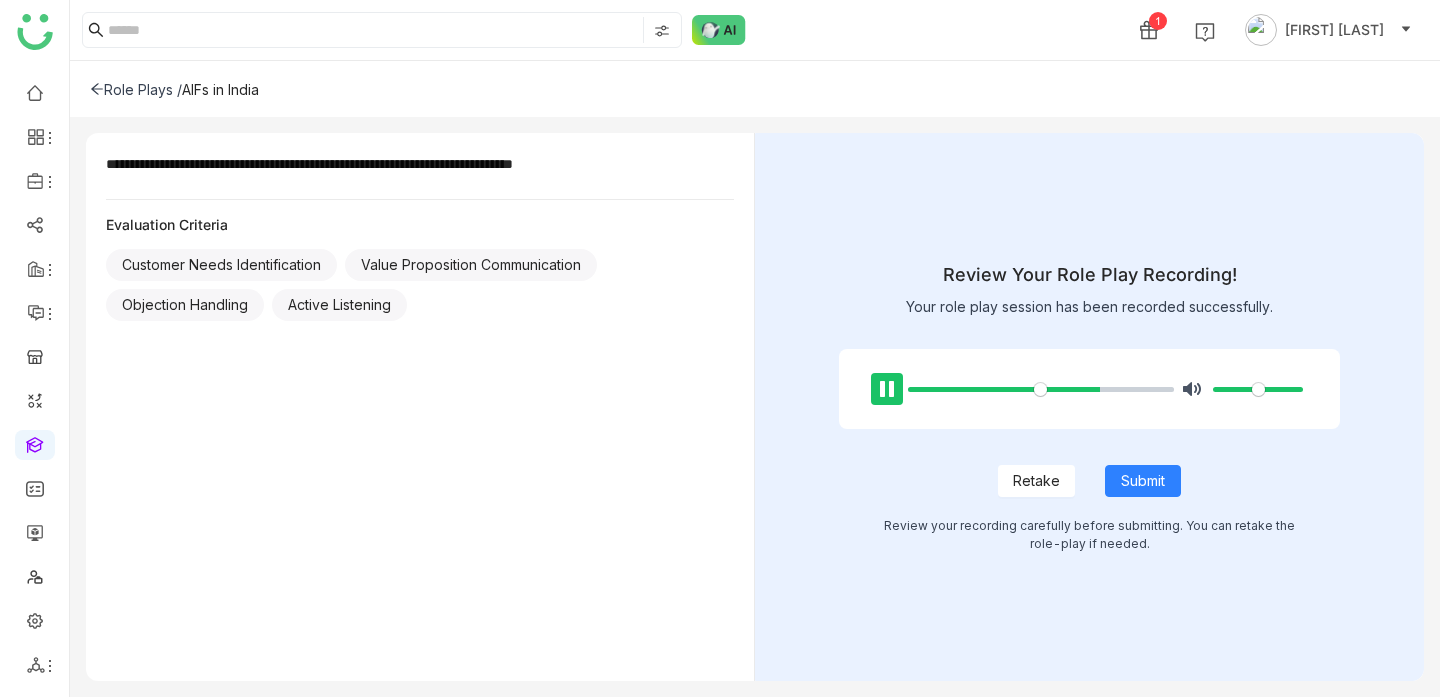 click on "Pause Play" 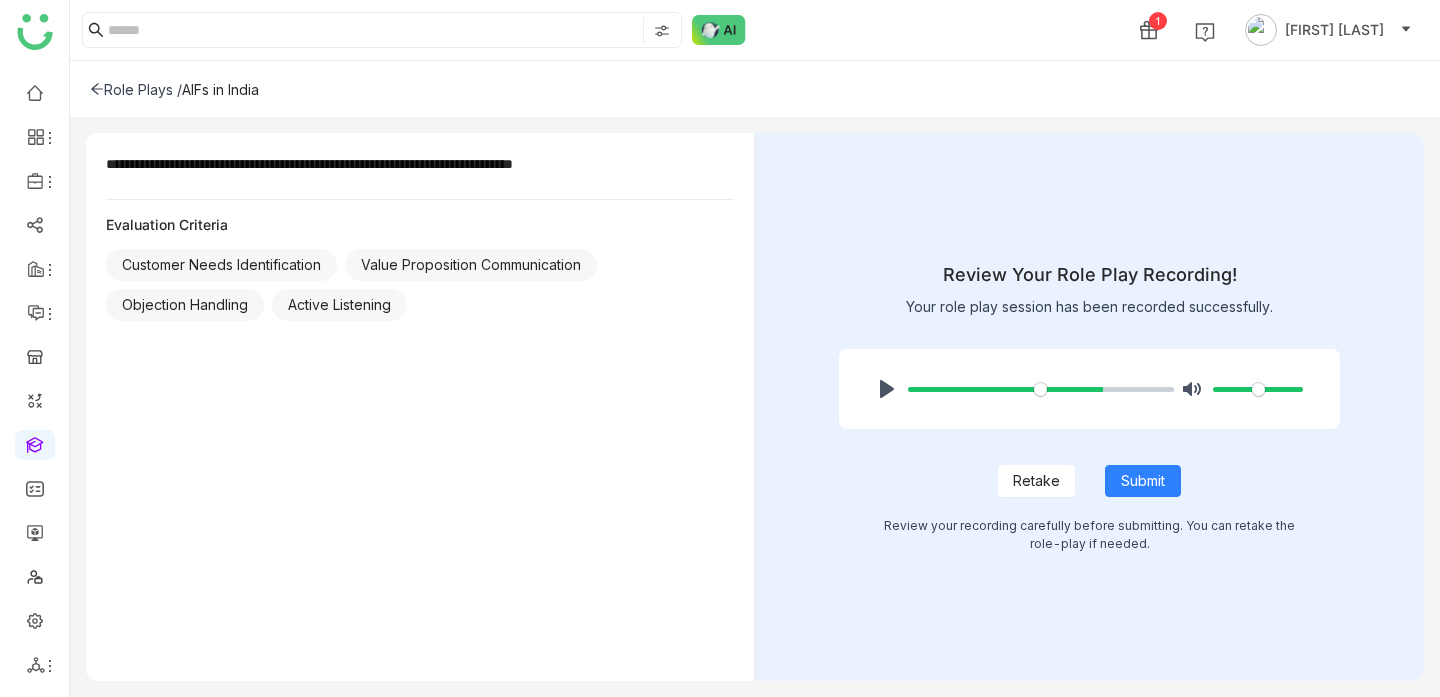 click on "Retake" 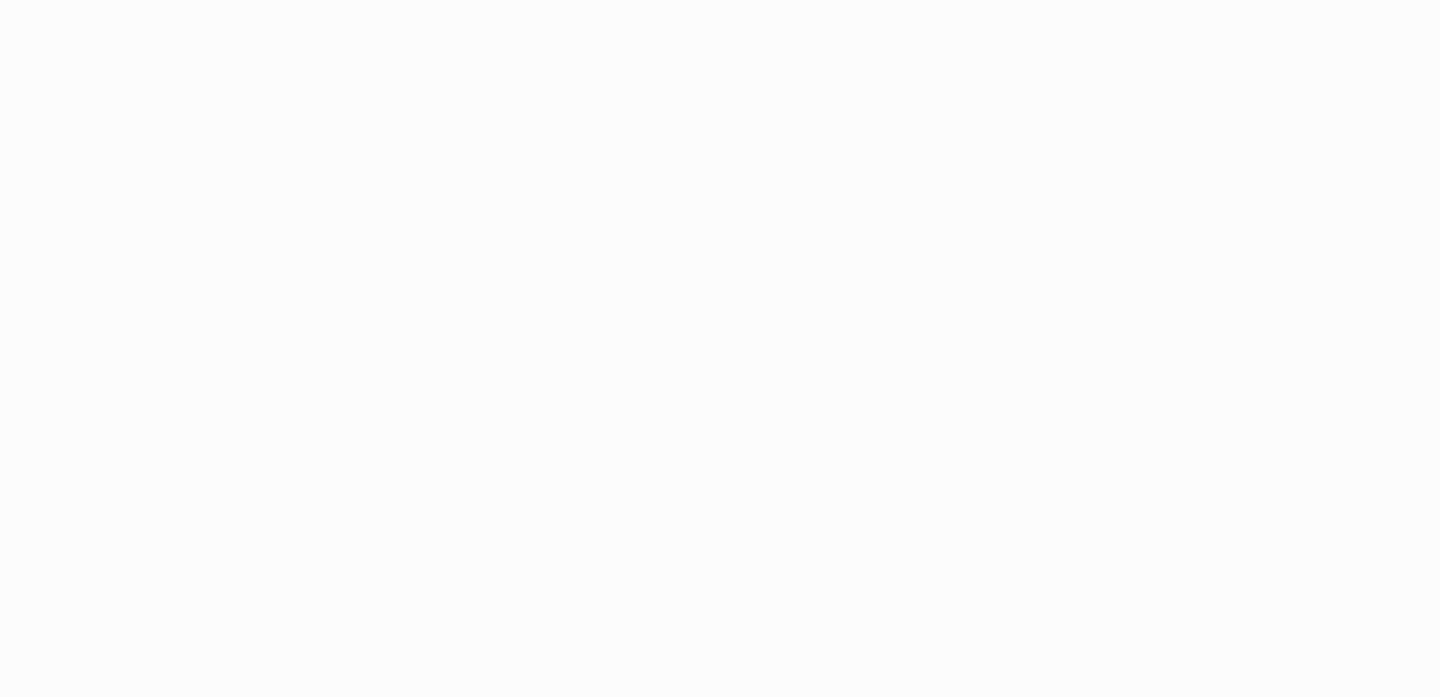 scroll, scrollTop: 0, scrollLeft: 0, axis: both 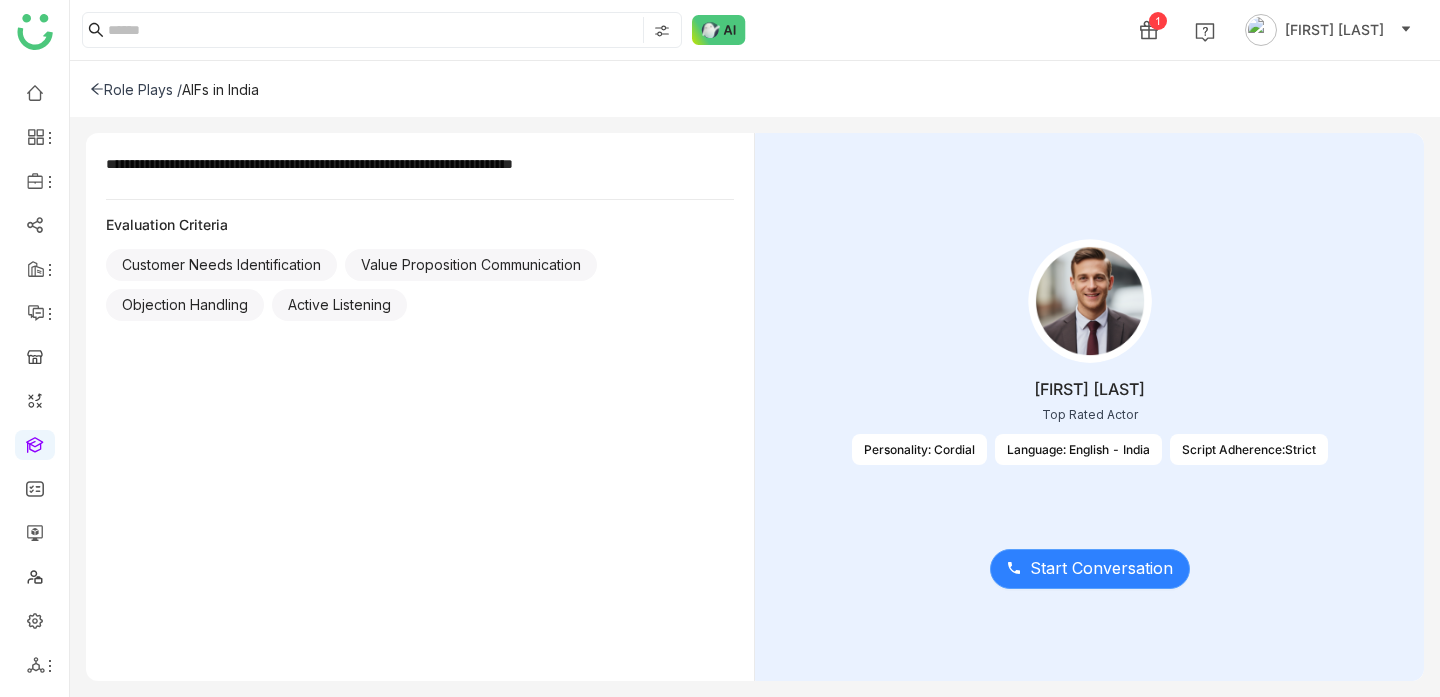 click on "Start Conversation" 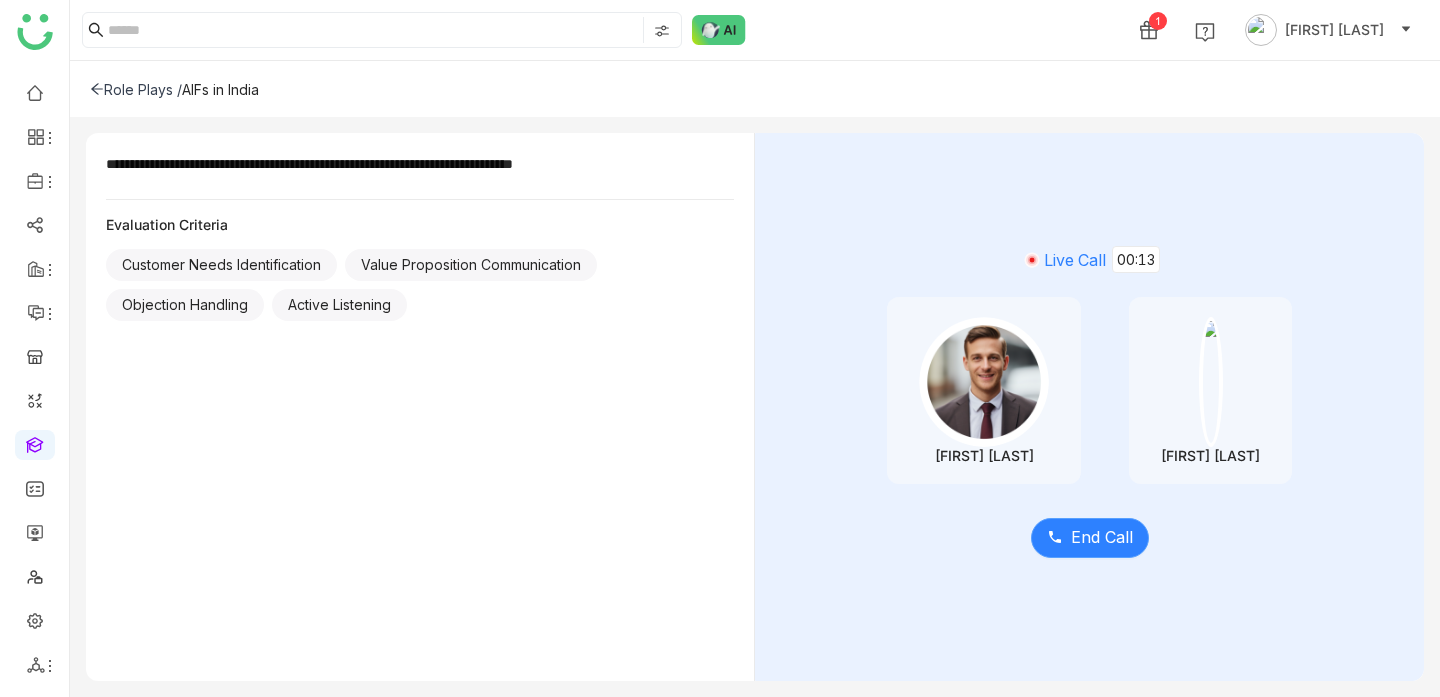 click on "End Call" 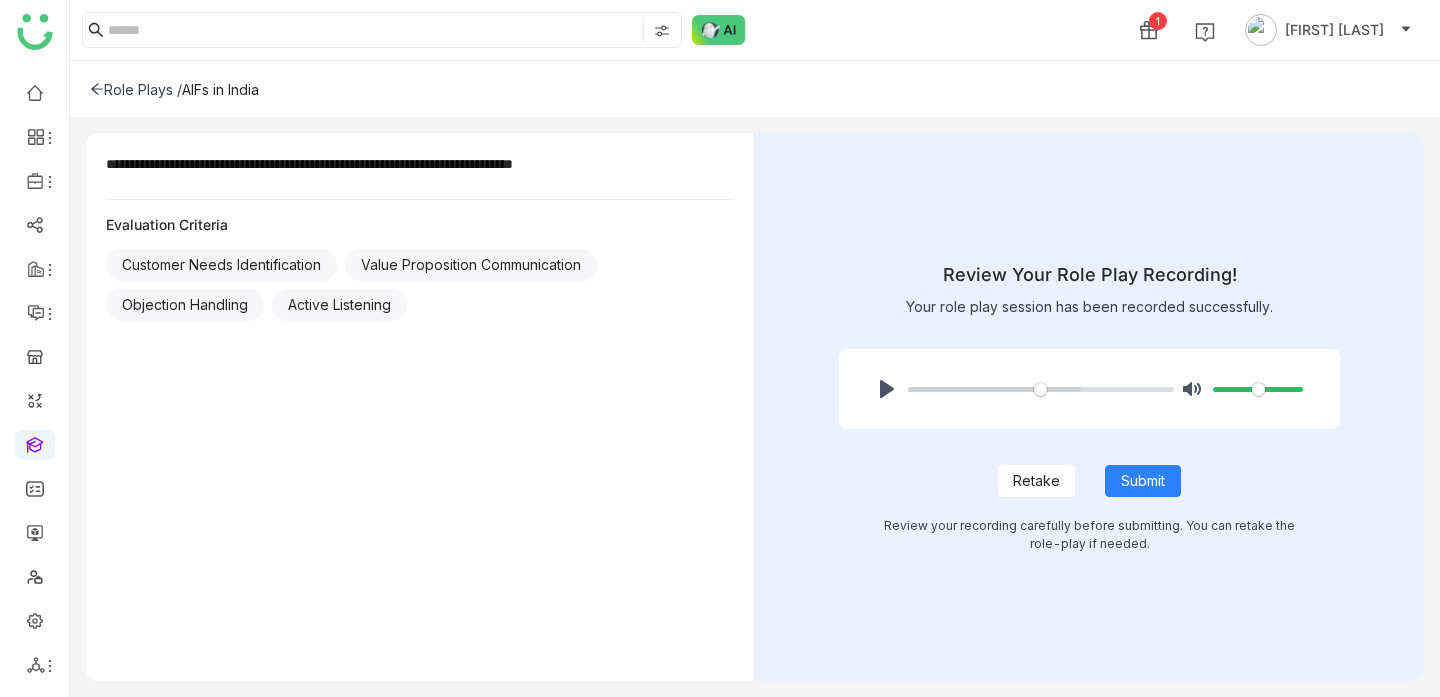 click on "Retake" 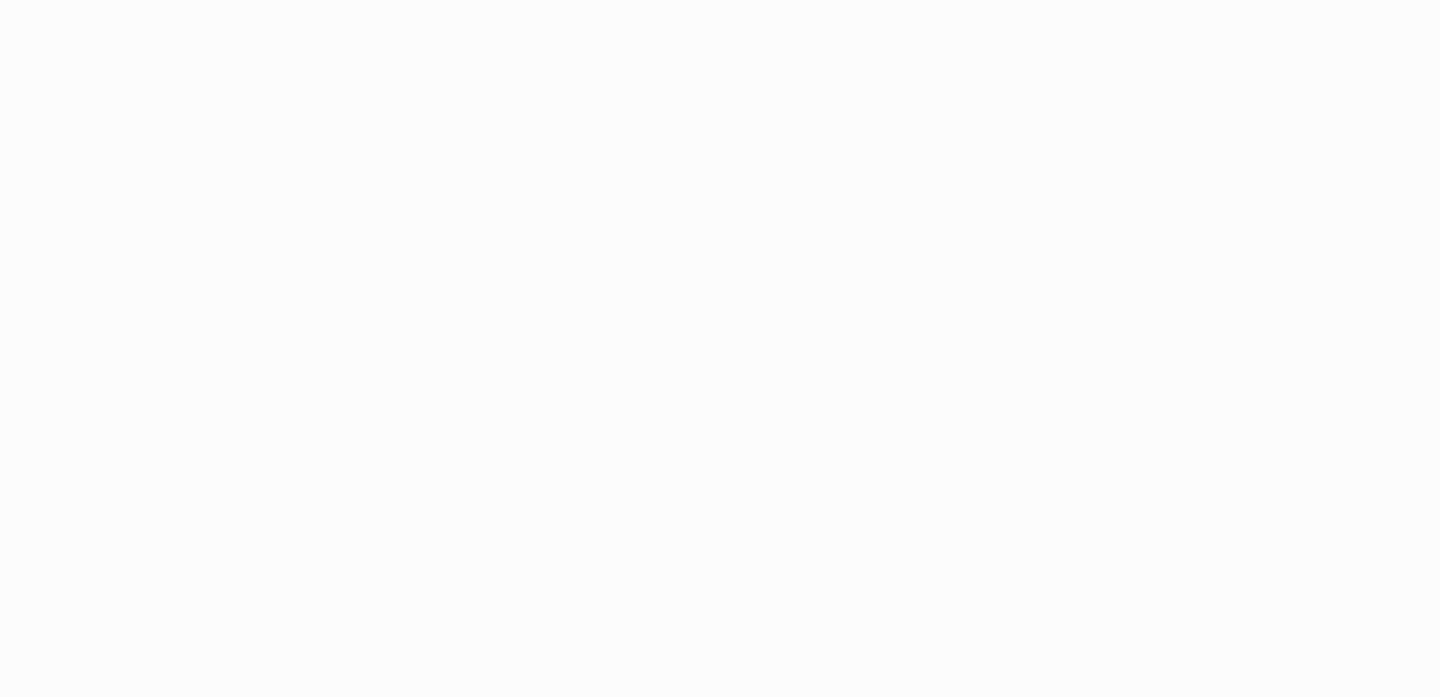 scroll, scrollTop: 0, scrollLeft: 0, axis: both 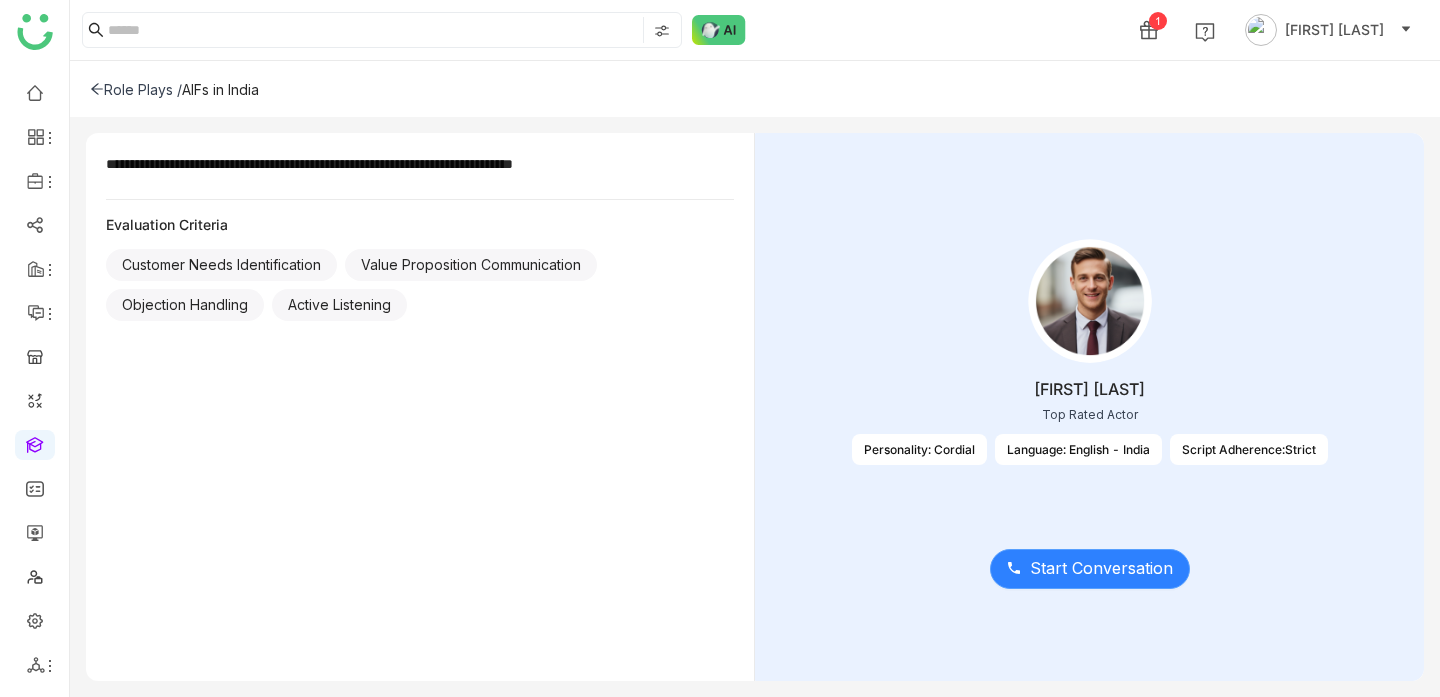 click on "Start Conversation" 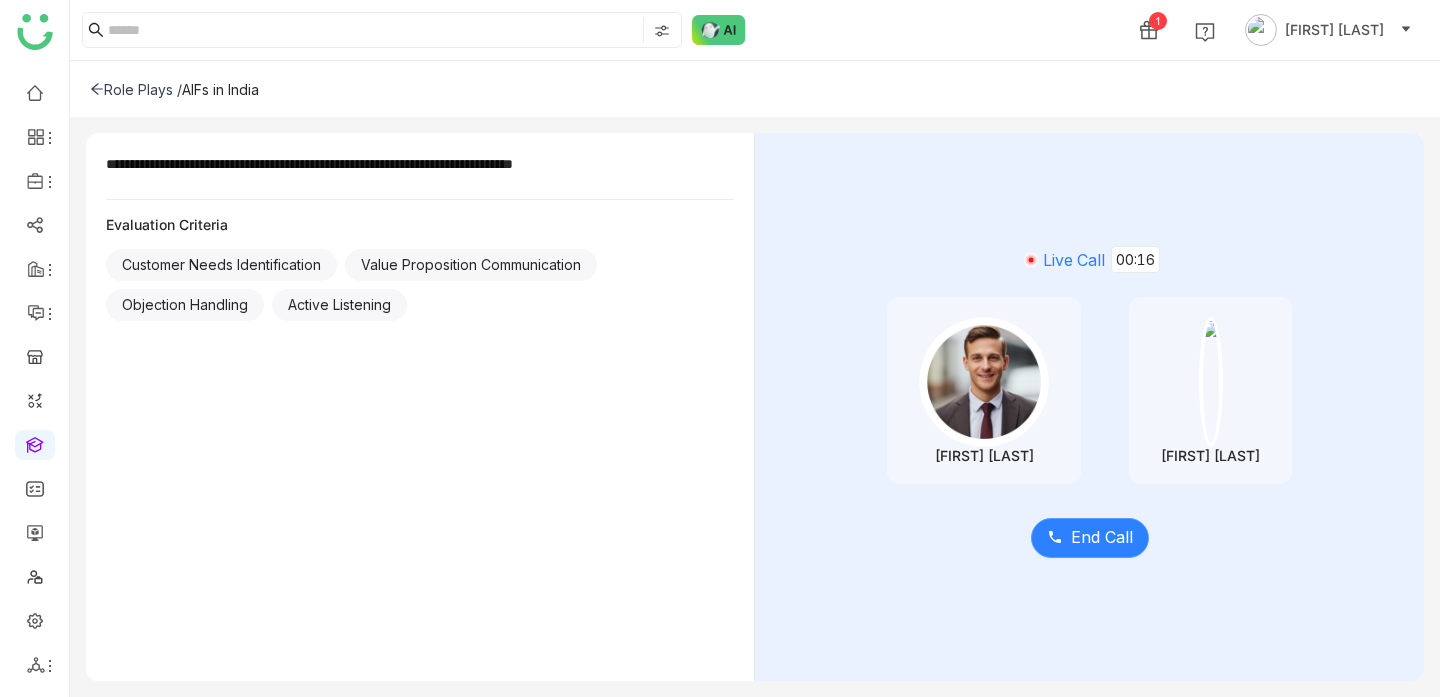 click on "End Call" 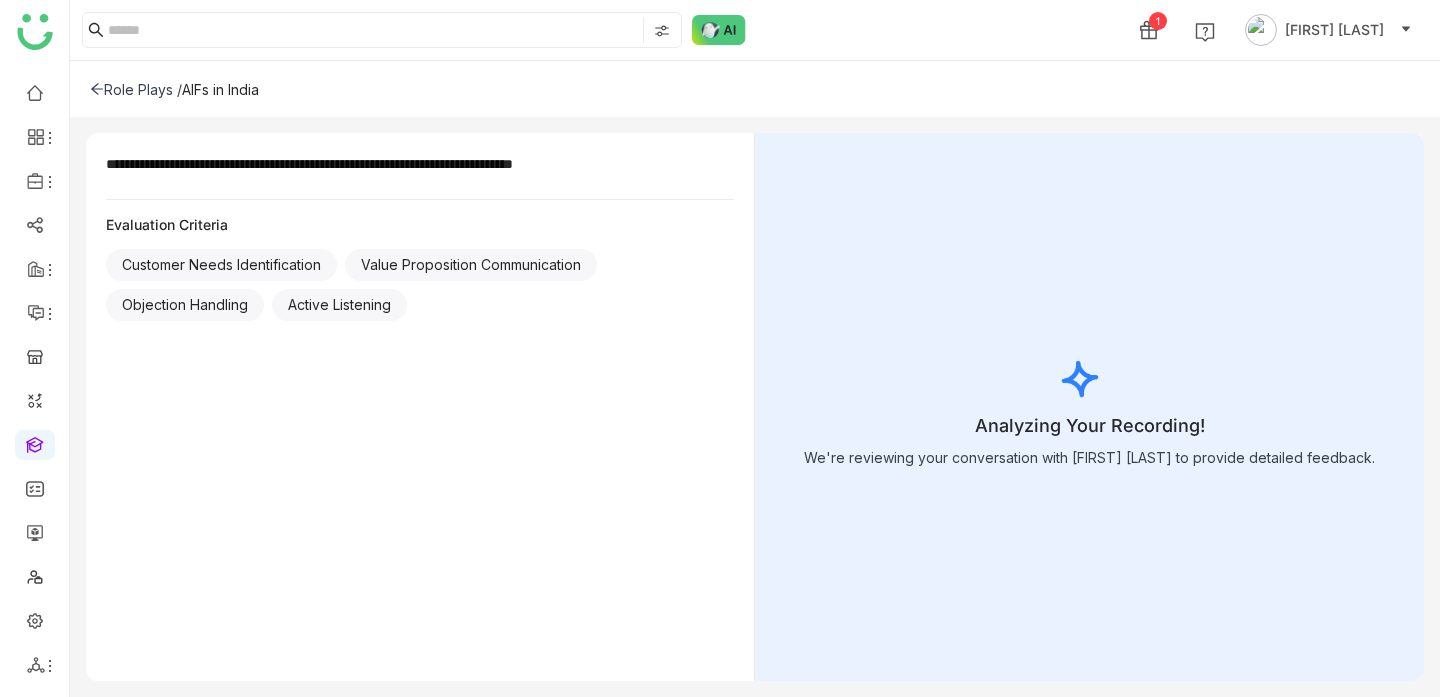 click on "1 Harish Venugopalan" 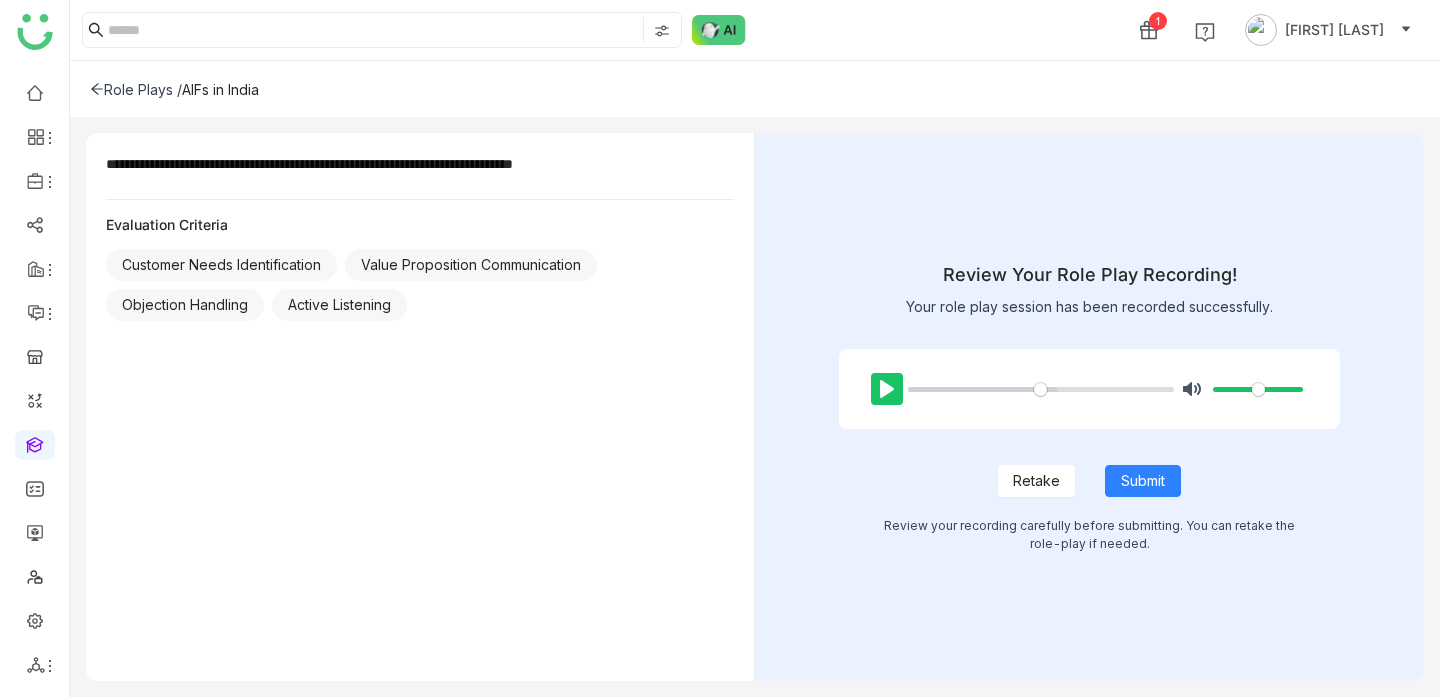 click on "Pause Play" 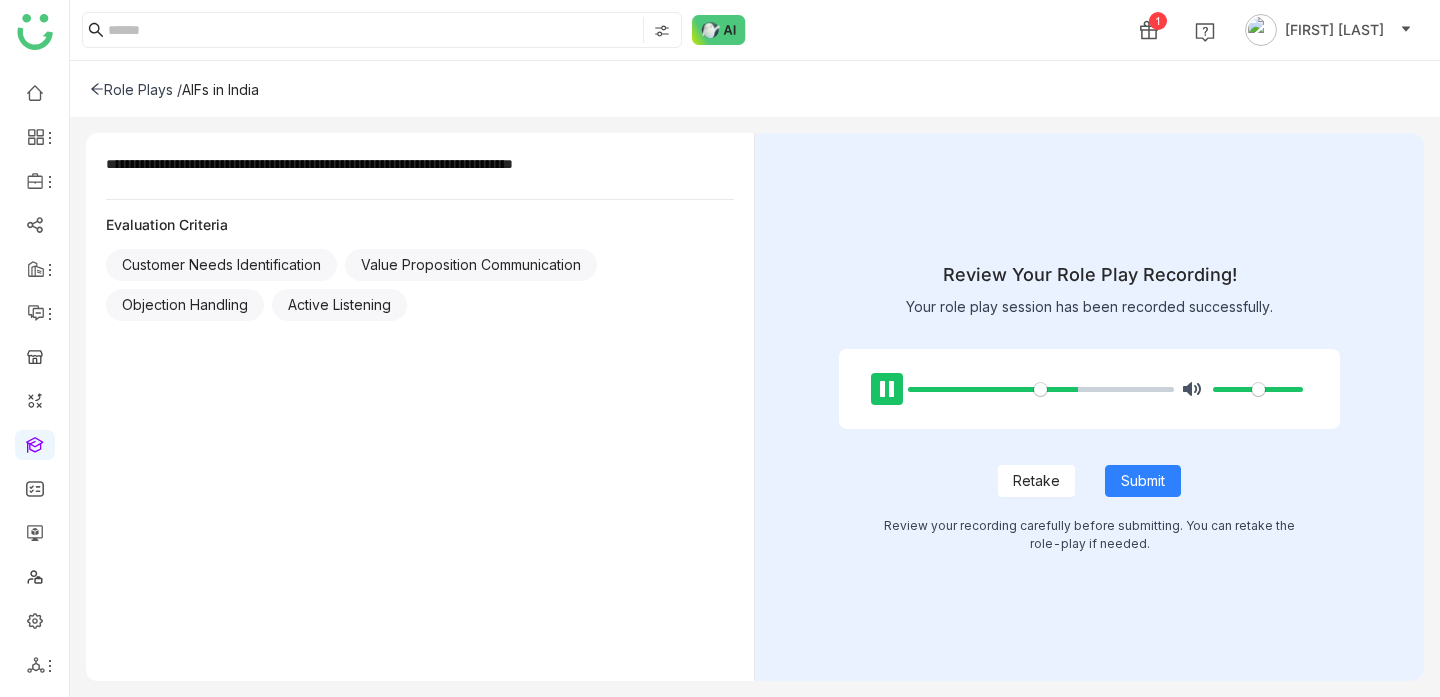 click on "Pause Play" 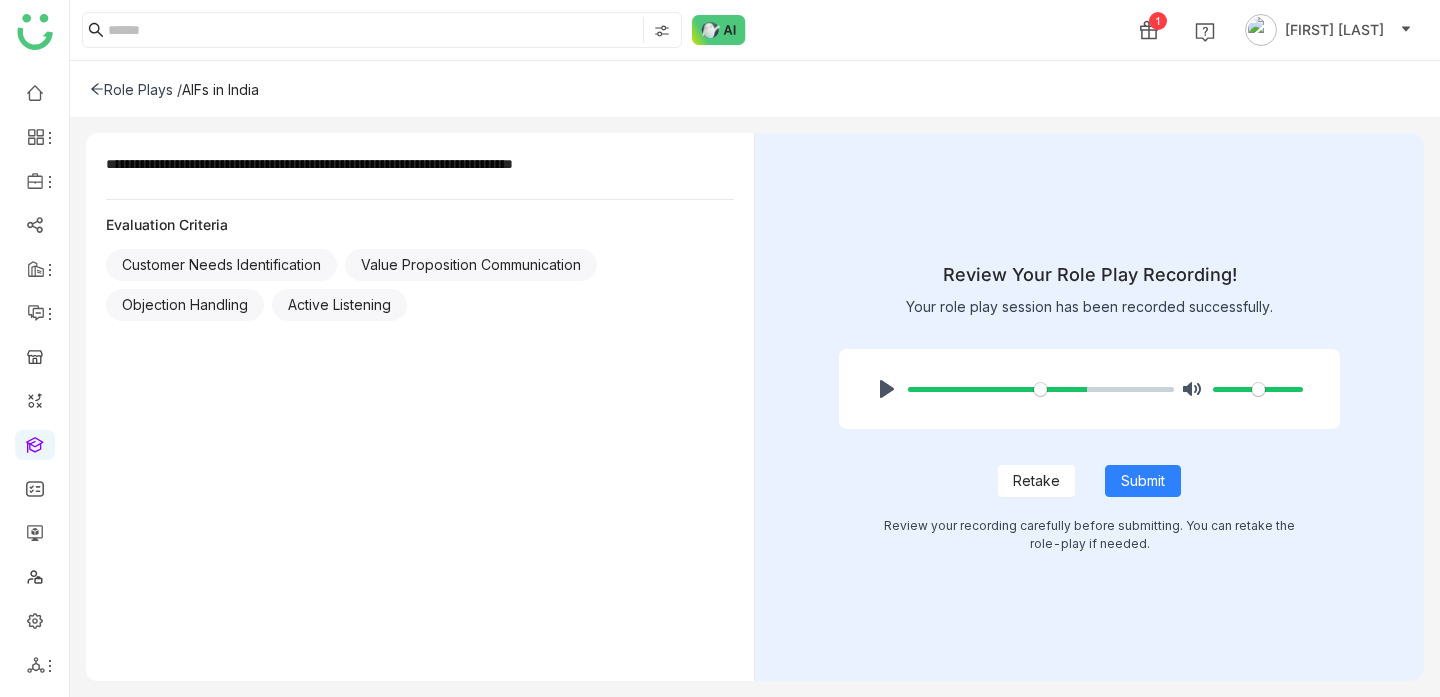 click on "Retake" 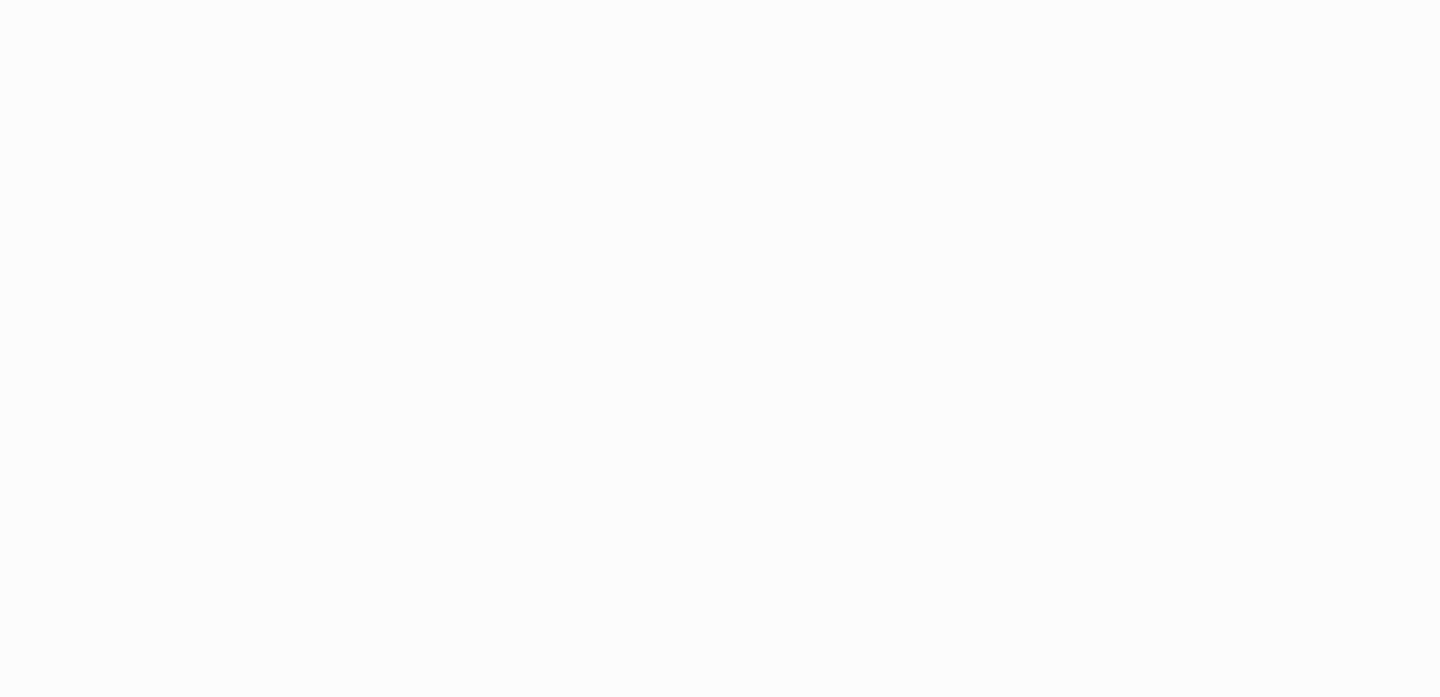 scroll, scrollTop: 0, scrollLeft: 0, axis: both 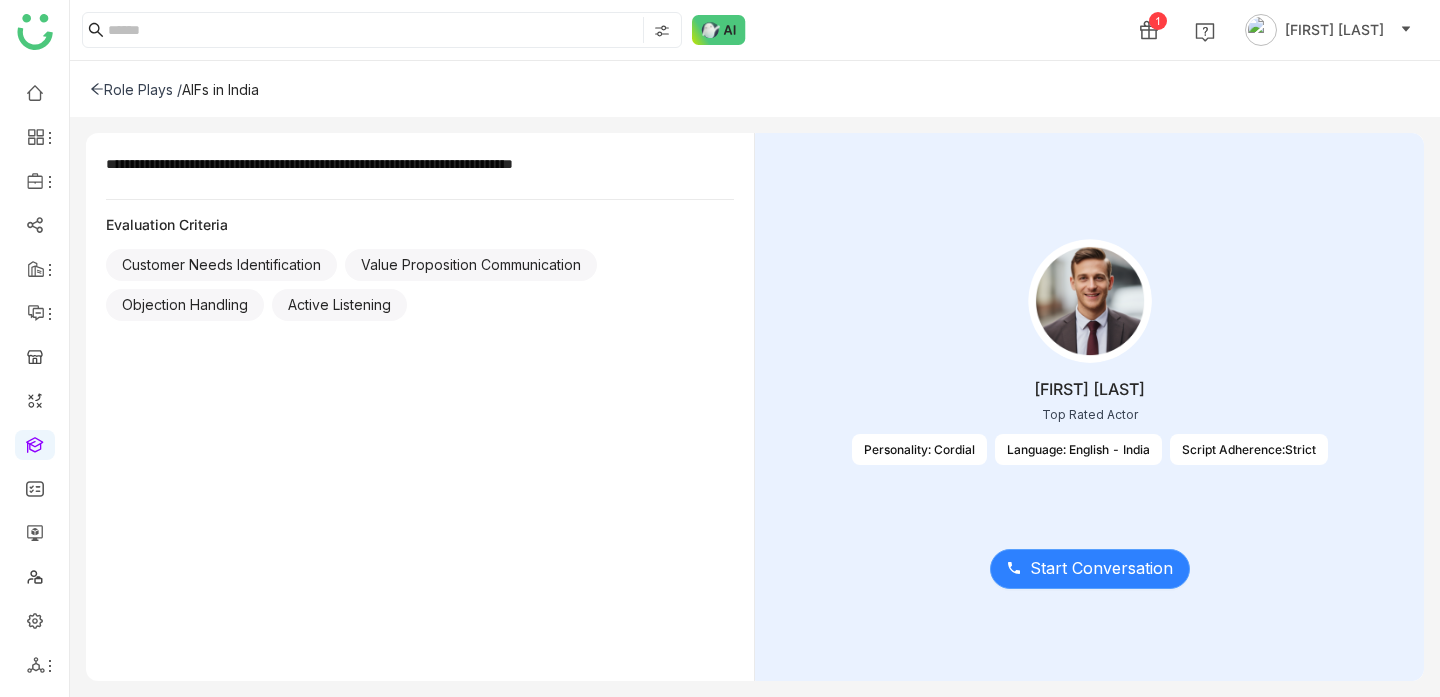 click on "Start Conversation" 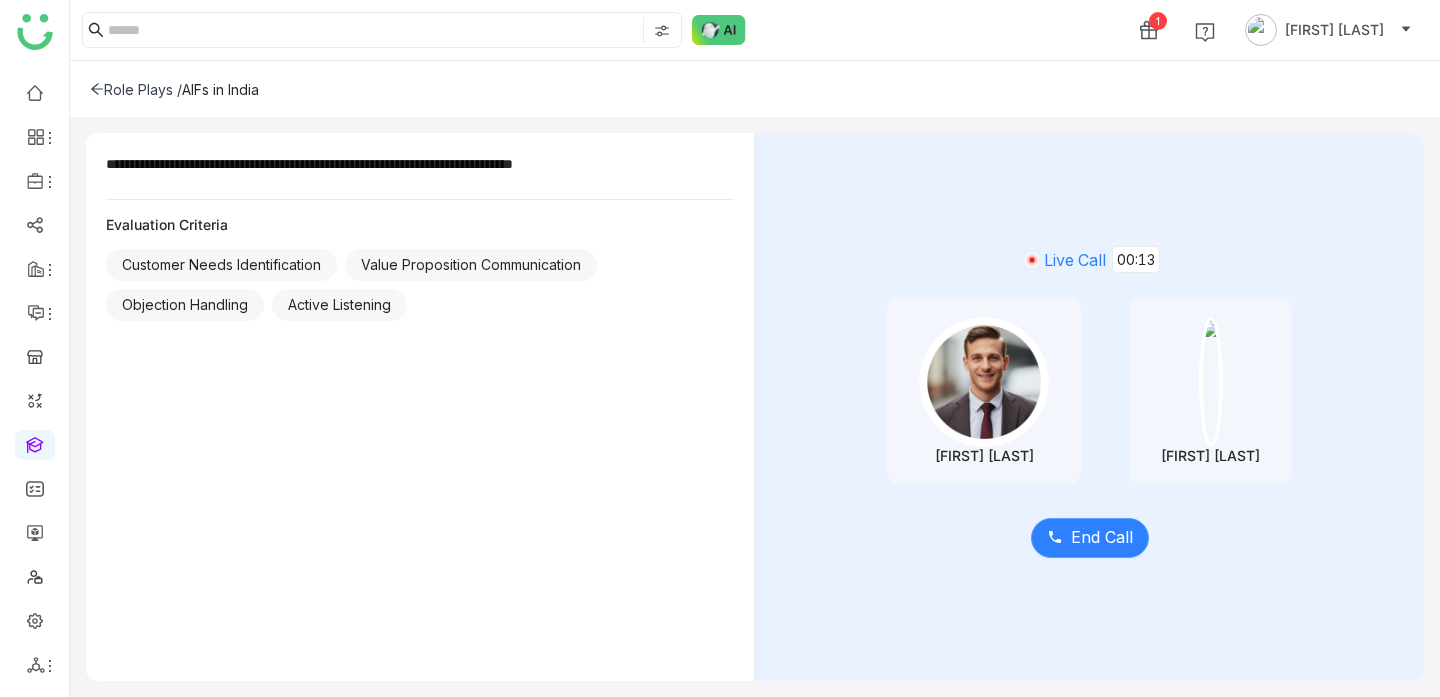 click on "End Call" 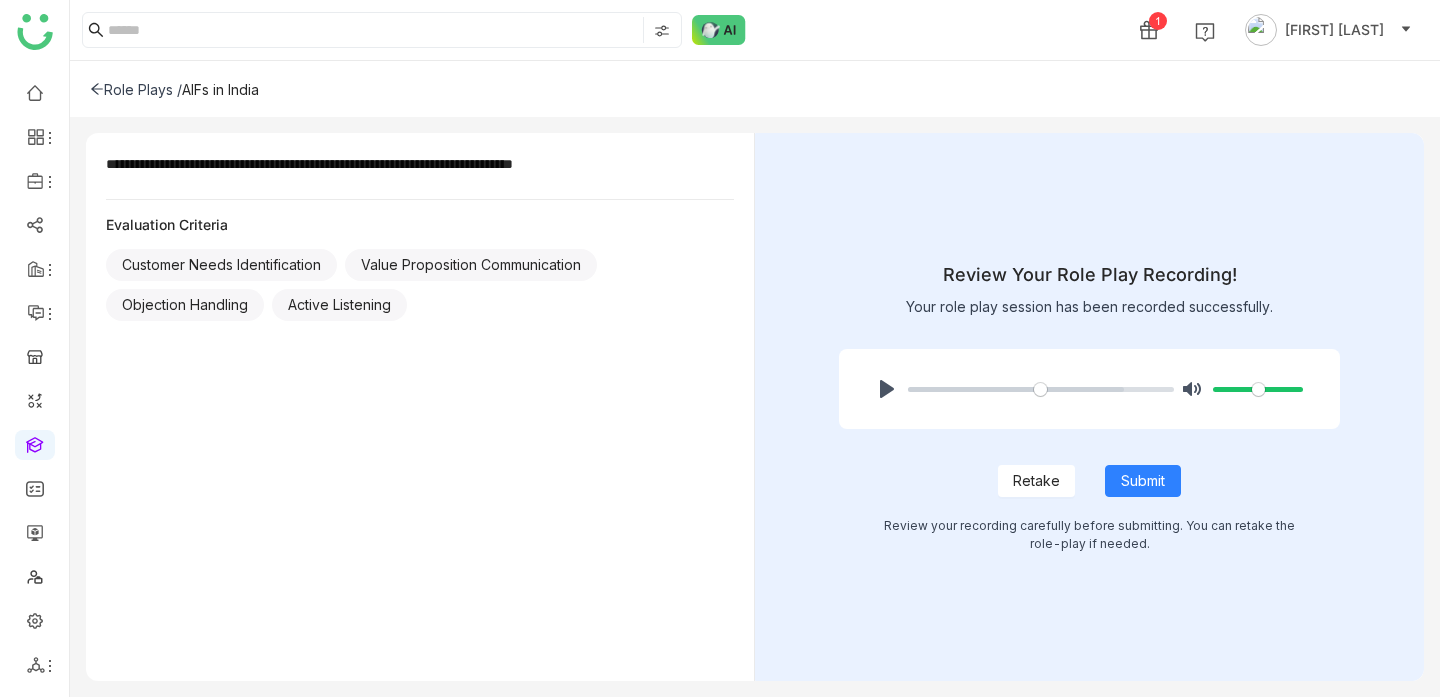 click on "Retake" 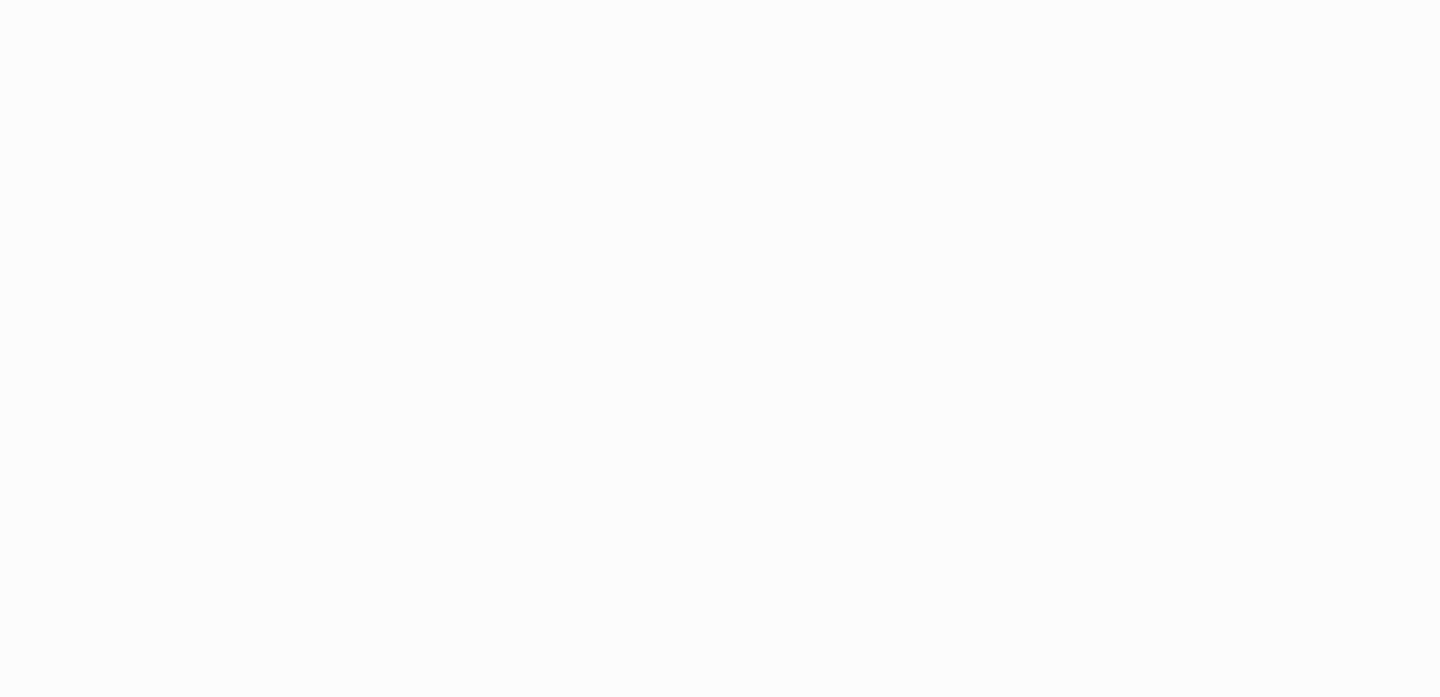 scroll, scrollTop: 0, scrollLeft: 0, axis: both 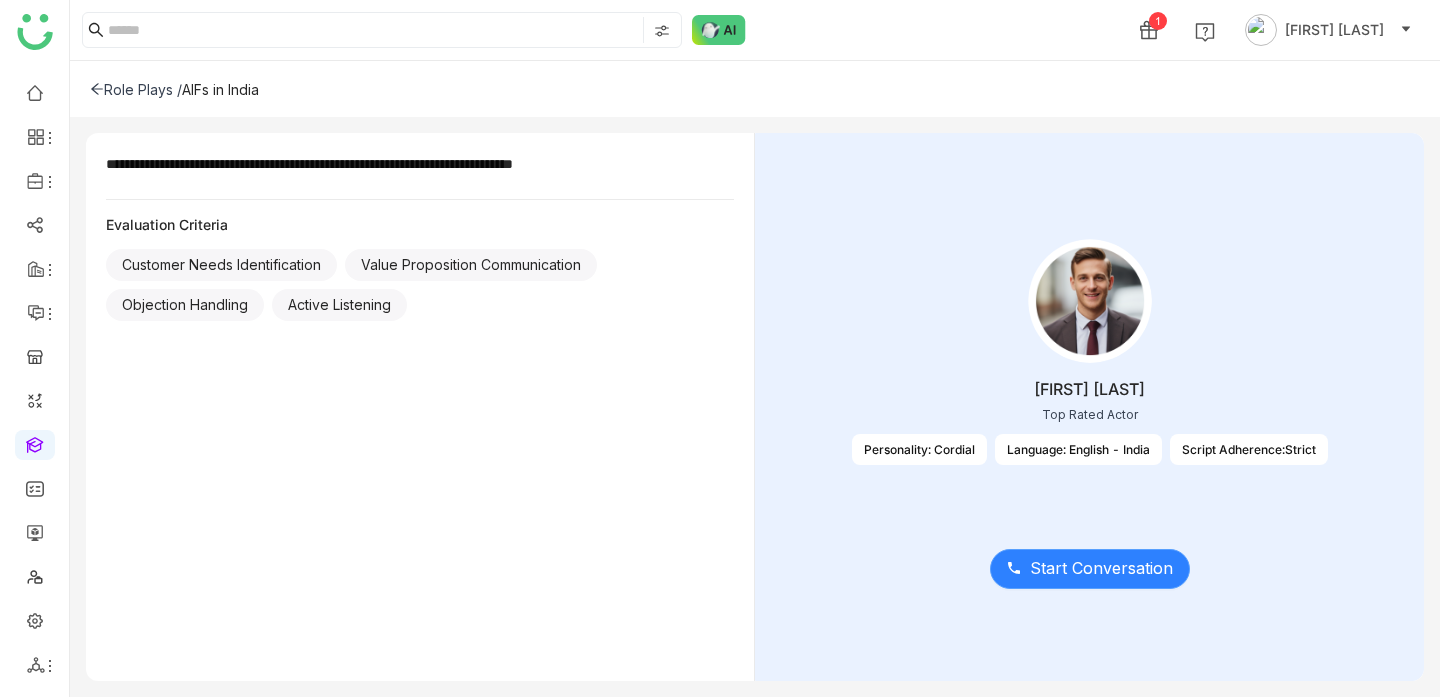 click on "Start Conversation" 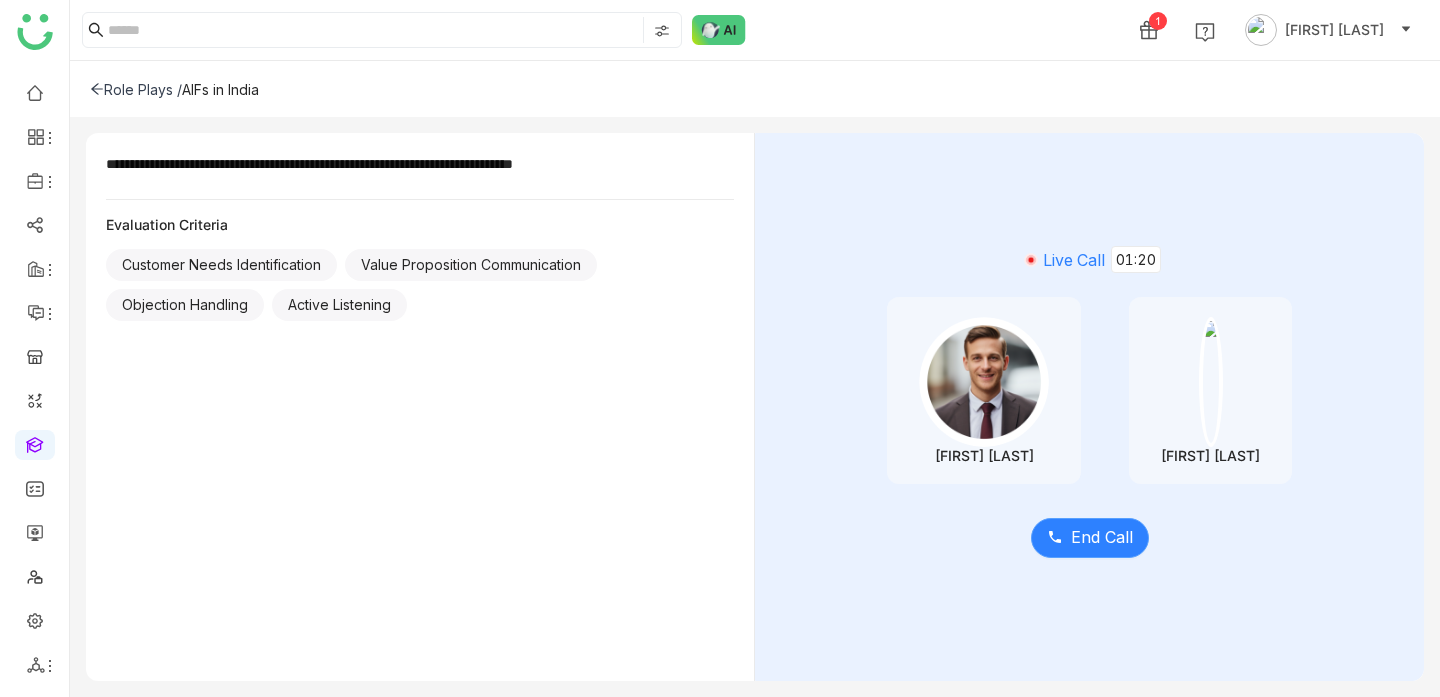 click on "End Call" 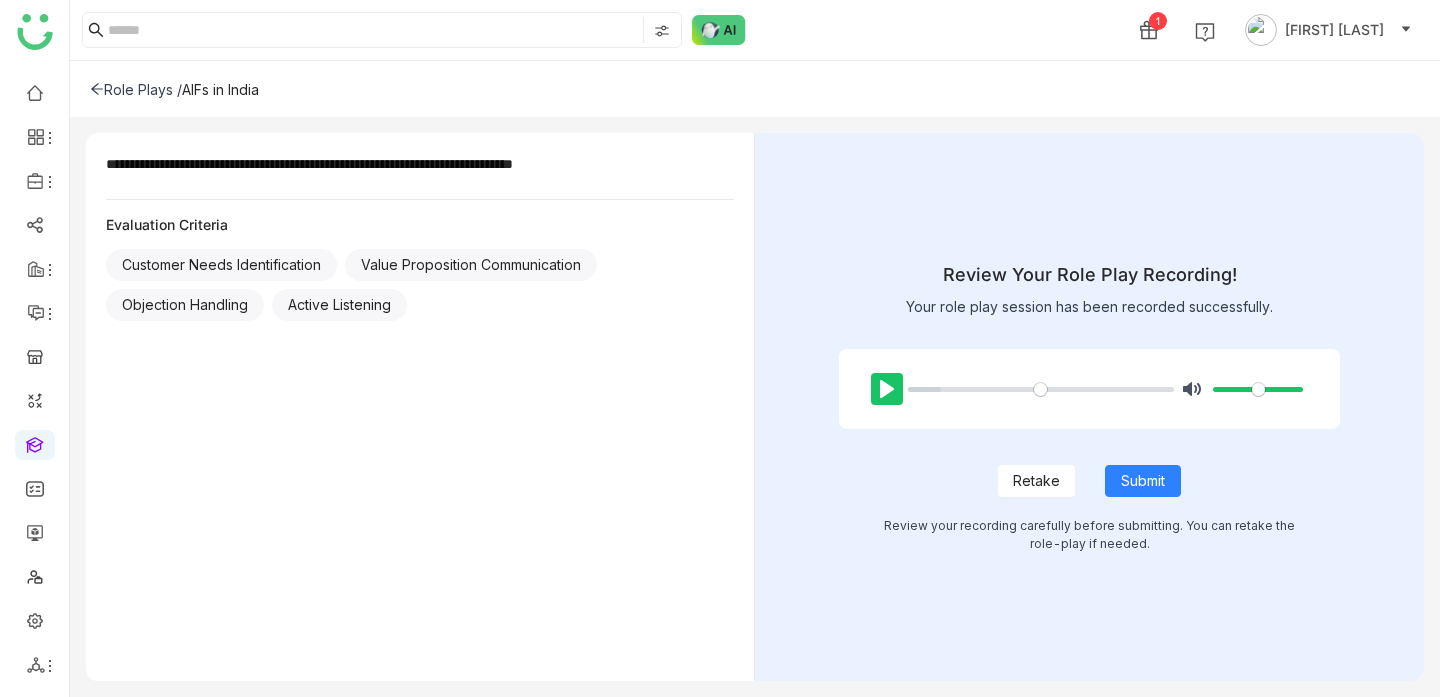 click on "Pause Play" 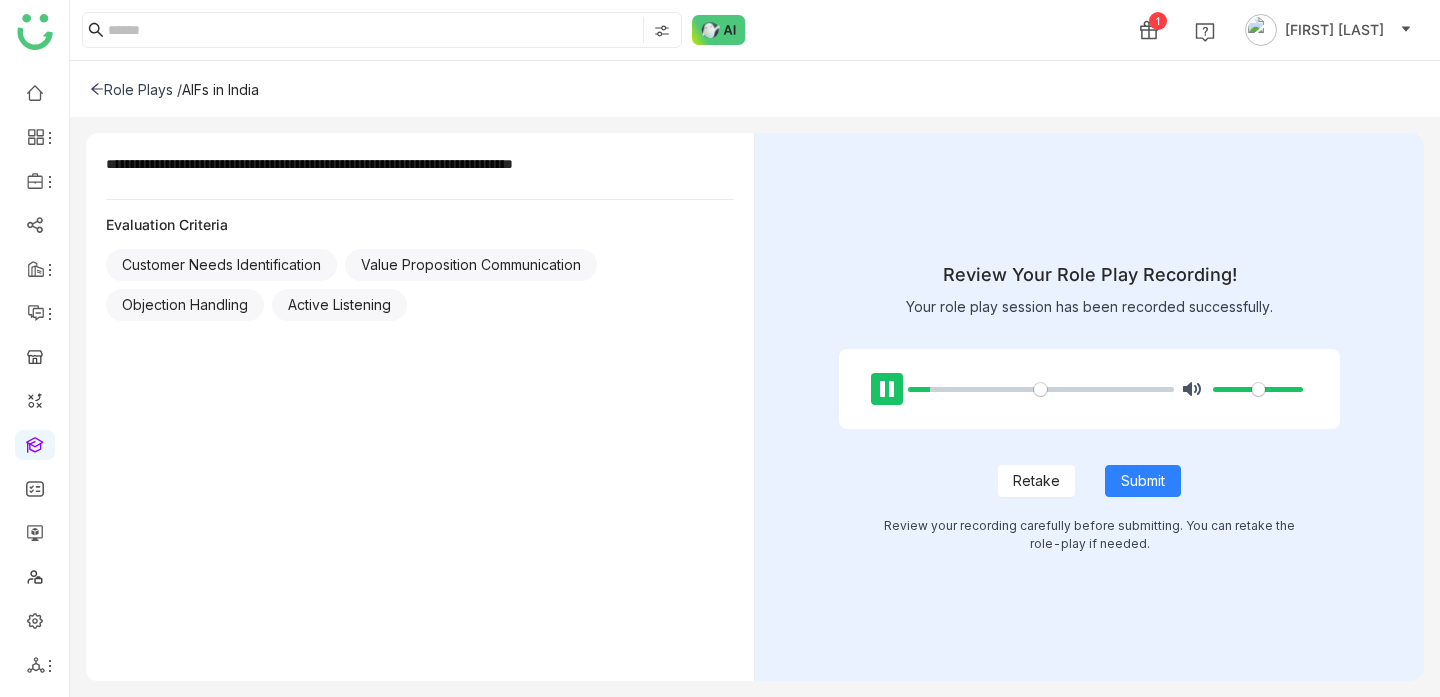 click on "Pause Play" 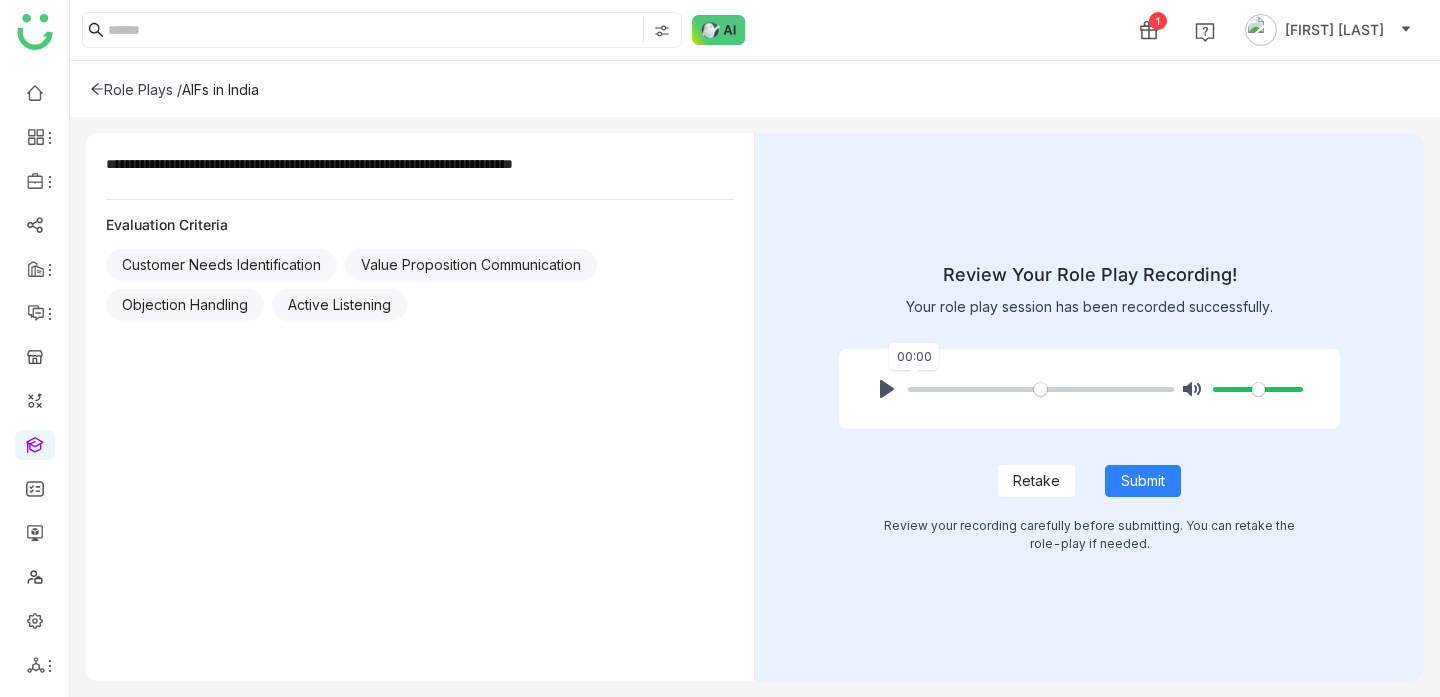 click at bounding box center [1041, 389] 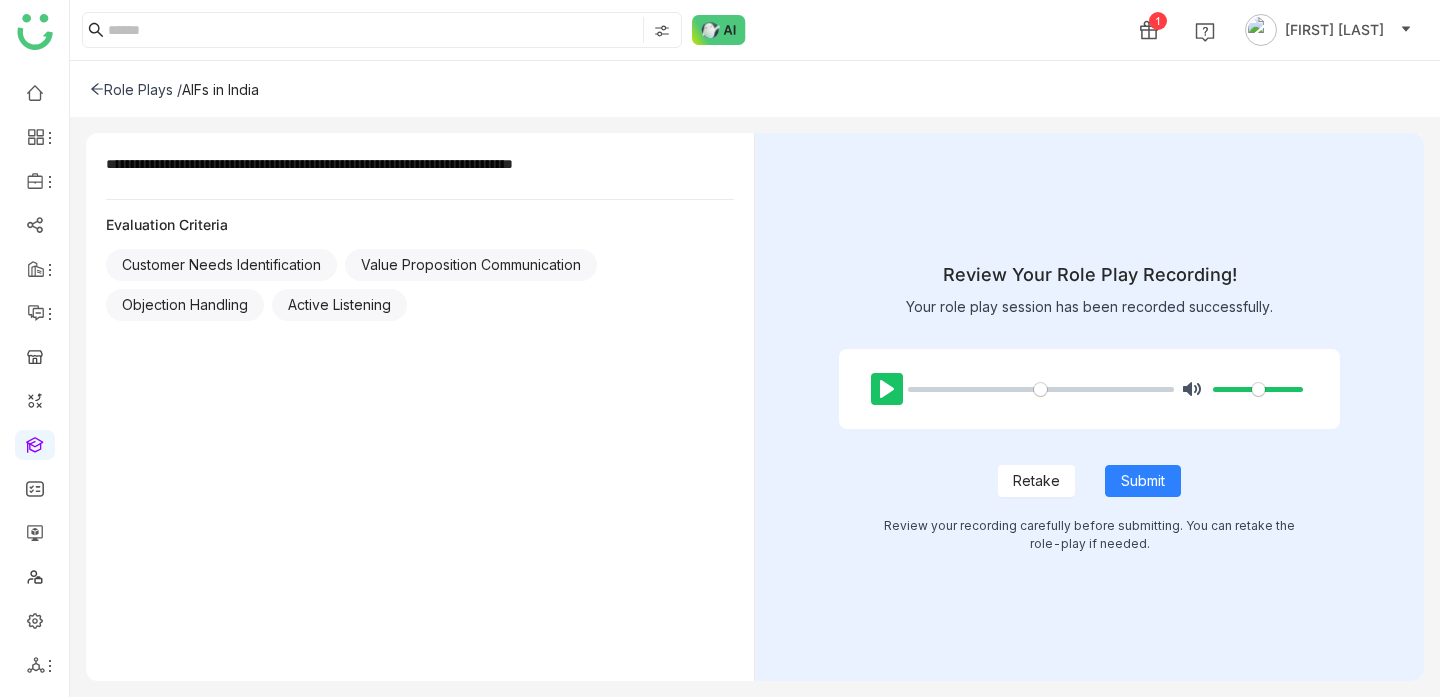 click on "Pause Play" 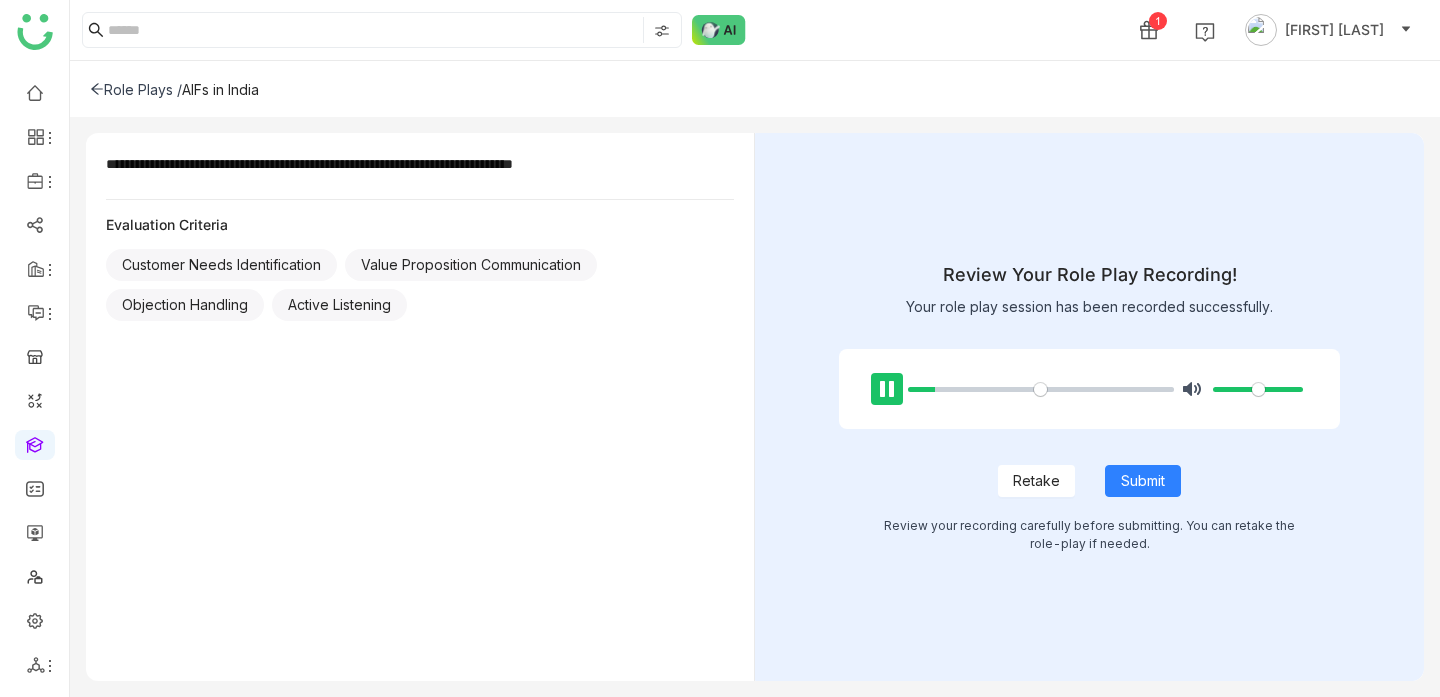 click on "Pause Play" 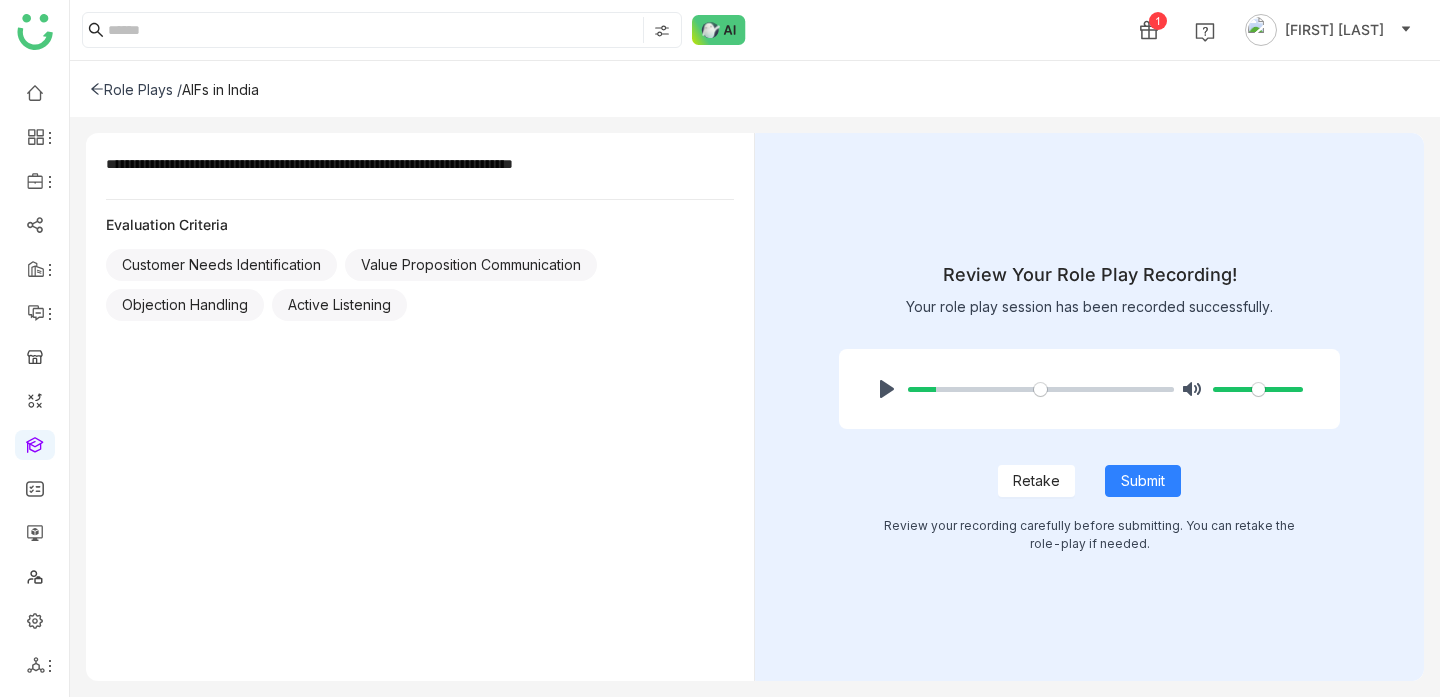 click on "Retake" 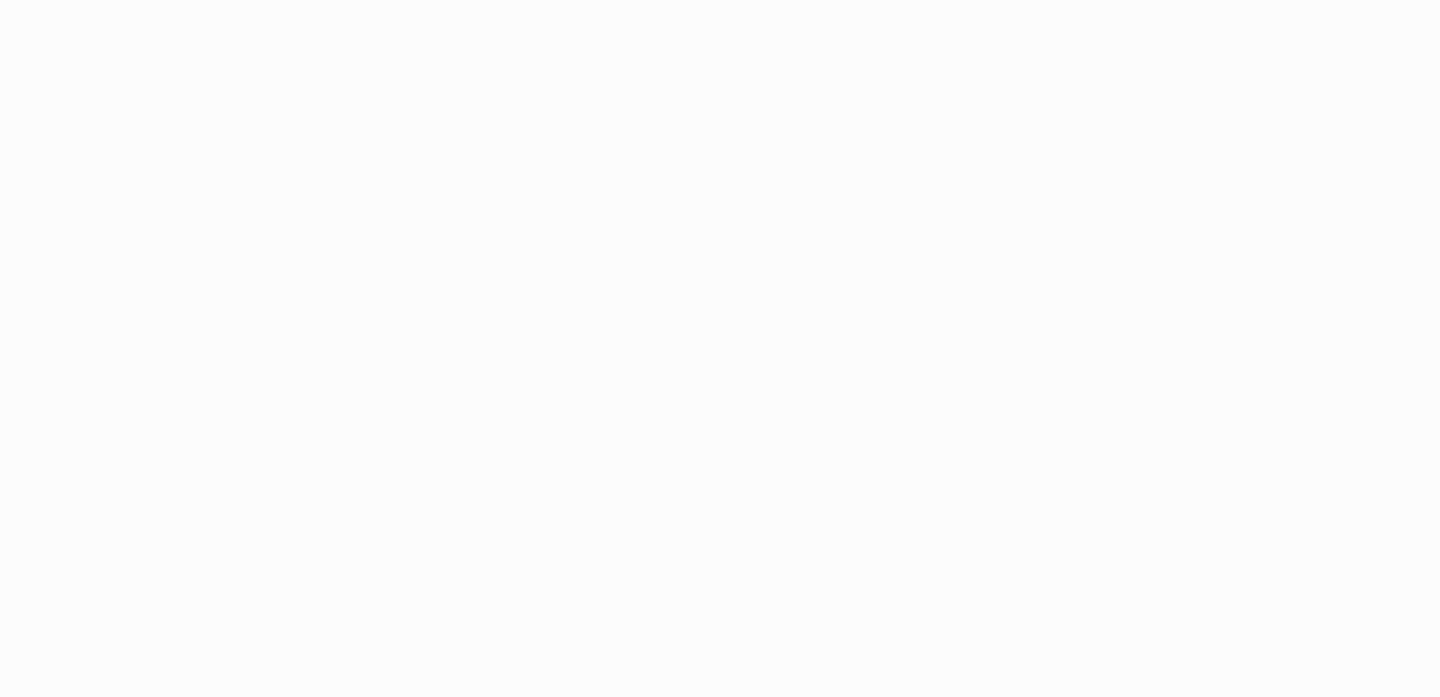 scroll, scrollTop: 0, scrollLeft: 0, axis: both 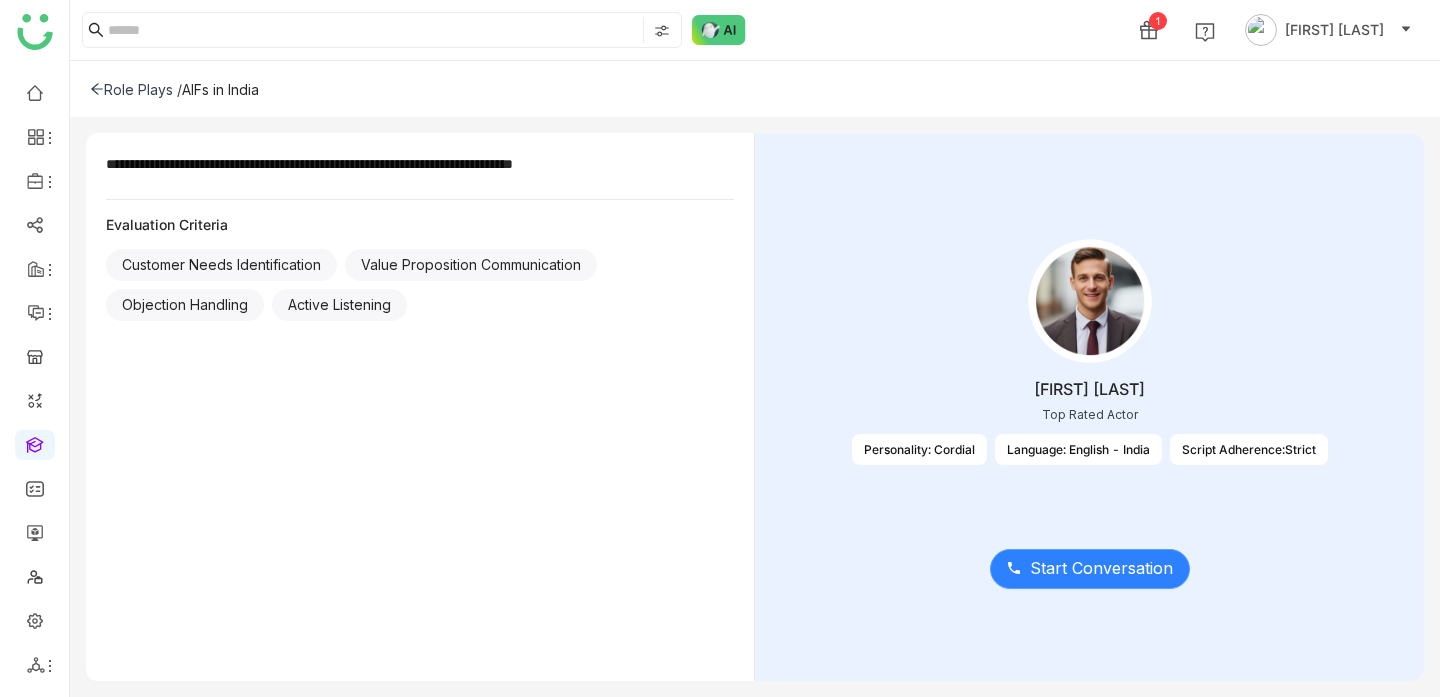click on "Start Conversation" 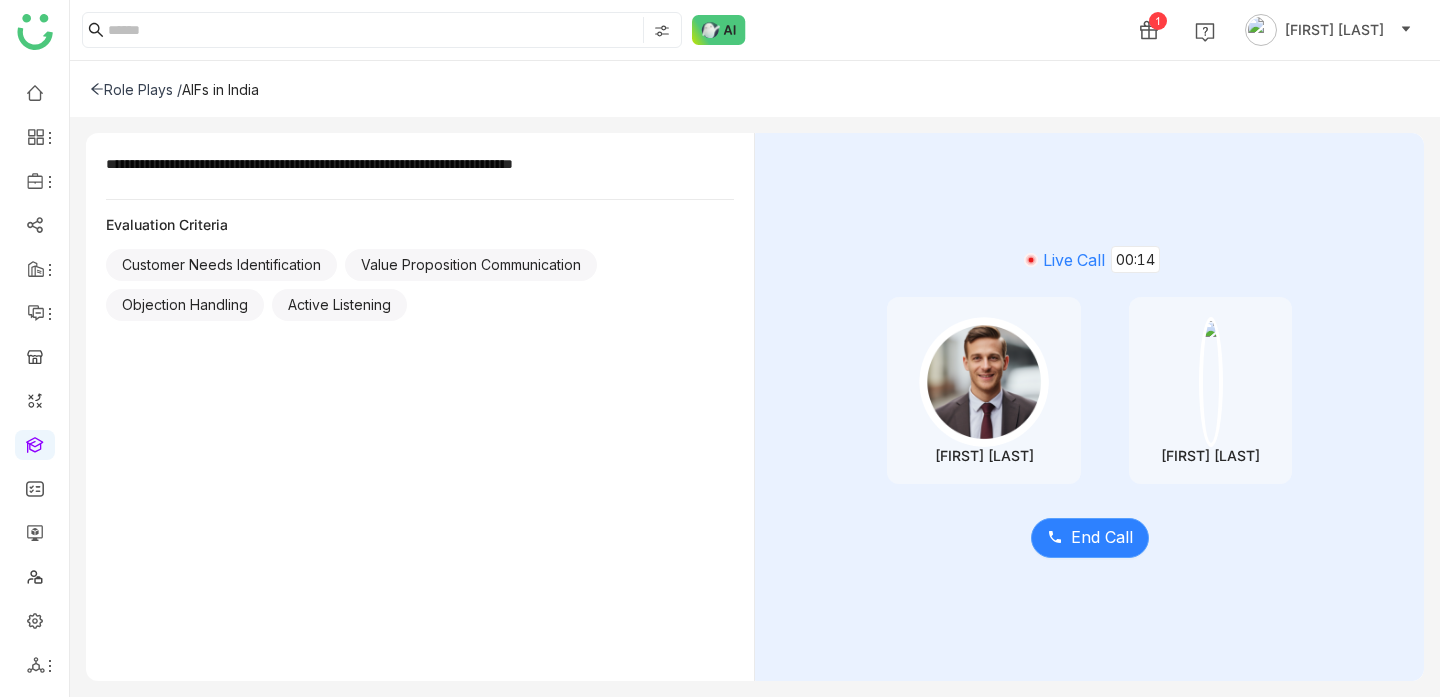 click 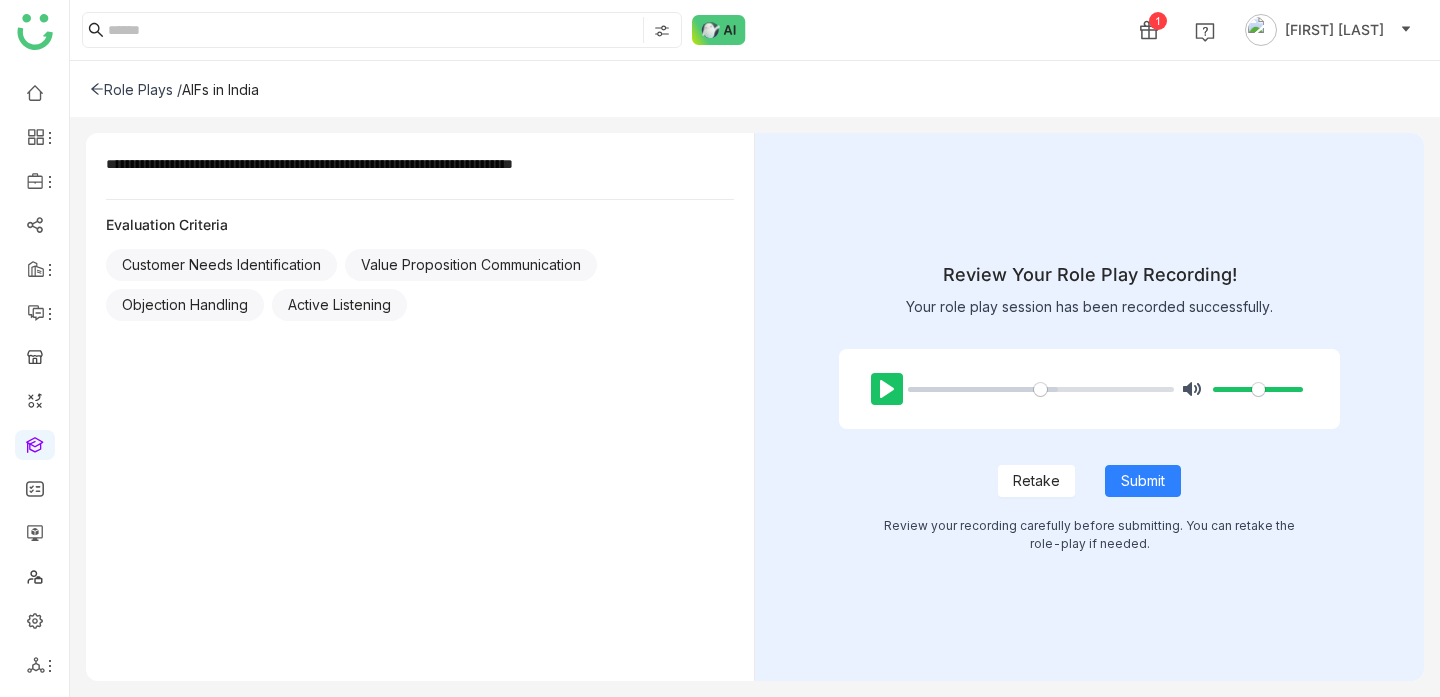 click on "Pause Play" 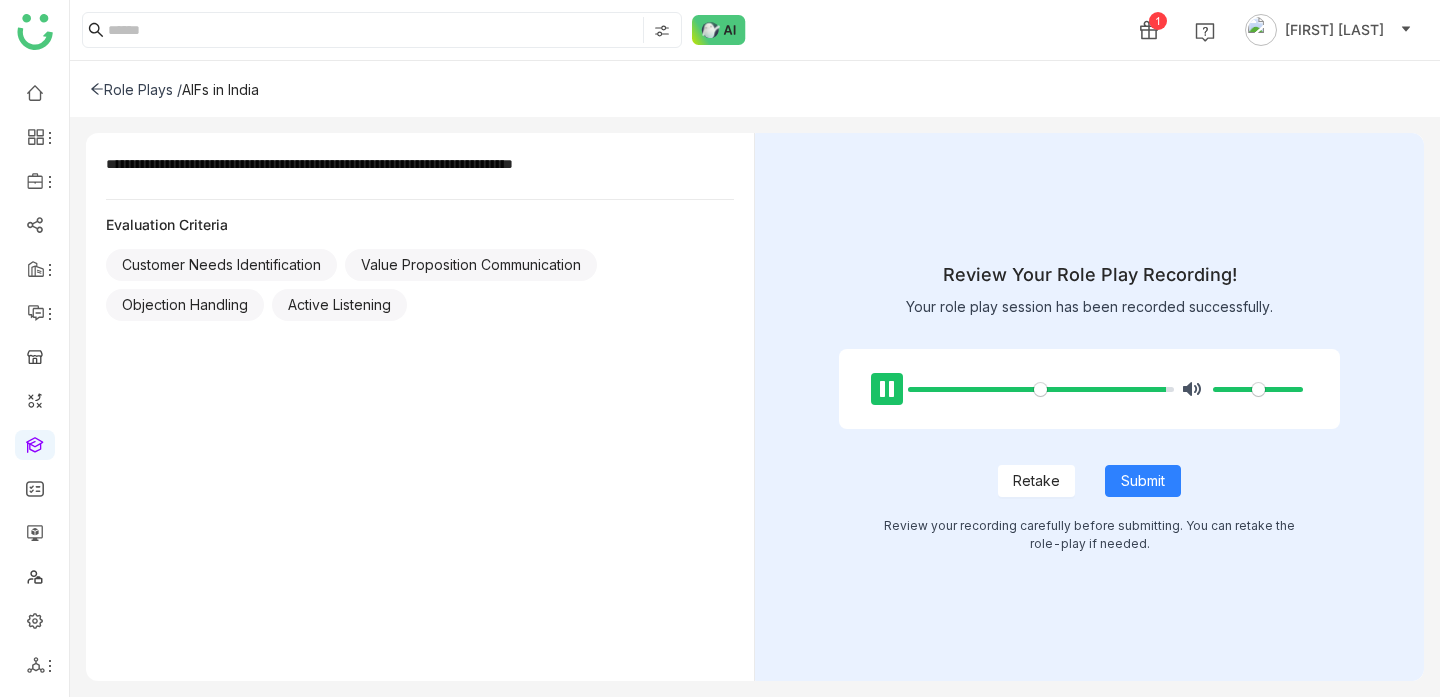 type on "***" 